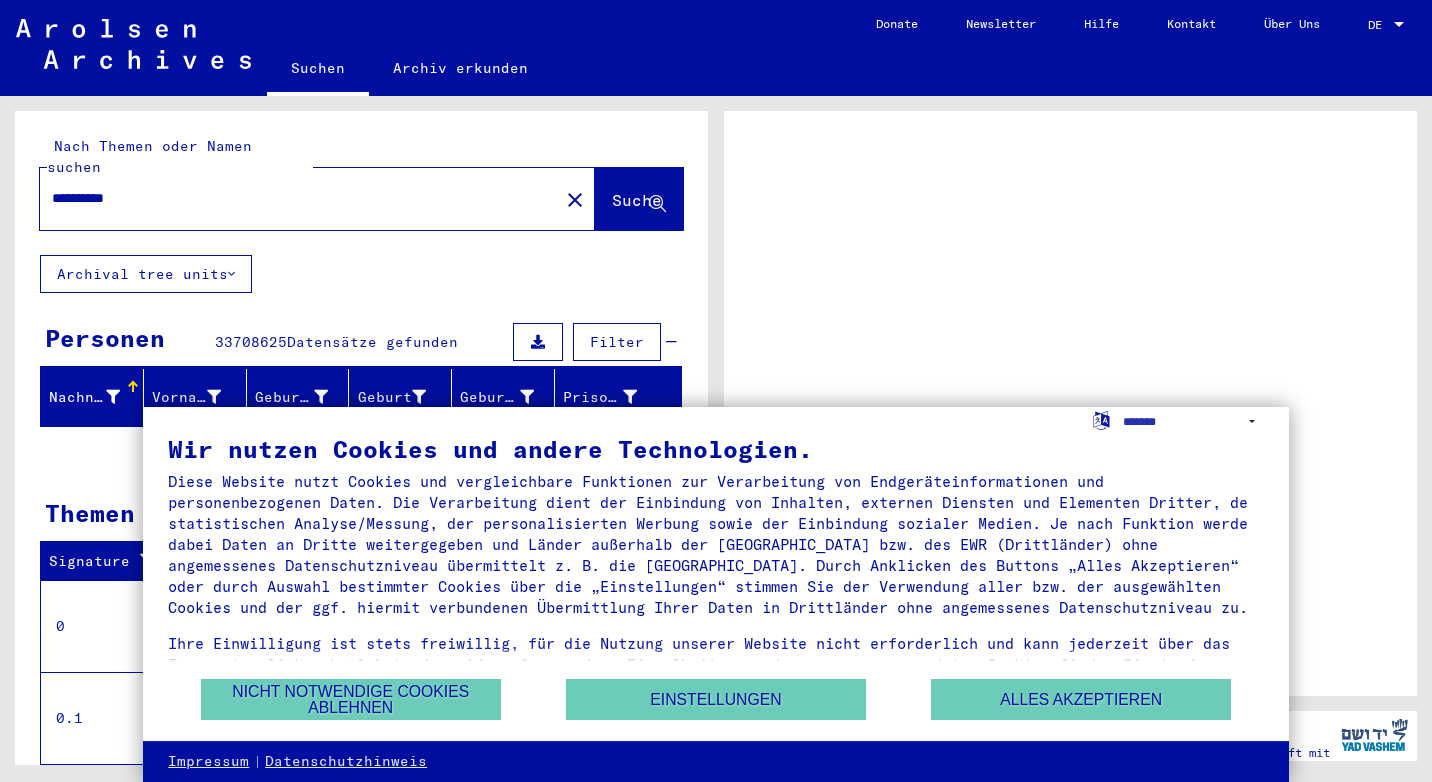 scroll, scrollTop: 0, scrollLeft: 0, axis: both 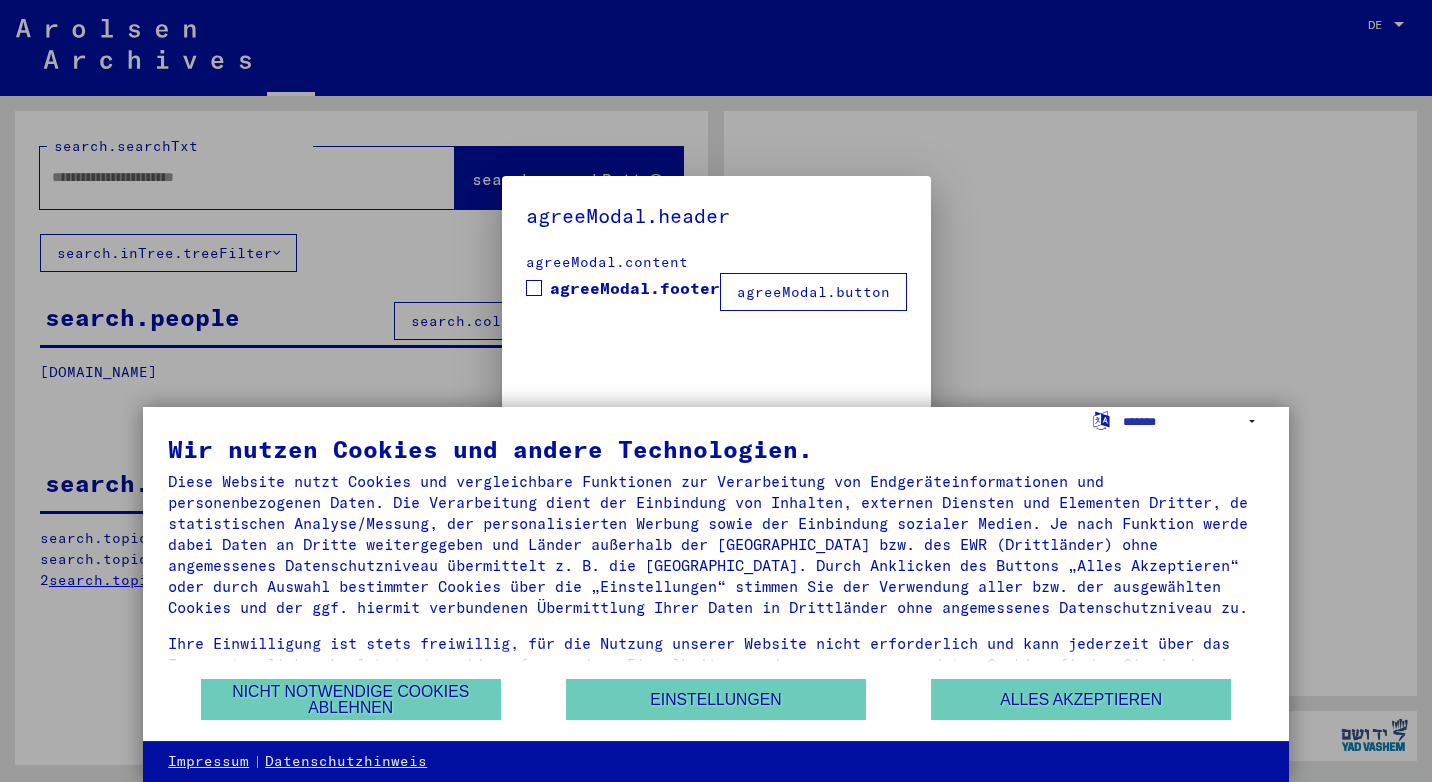 type on "**********" 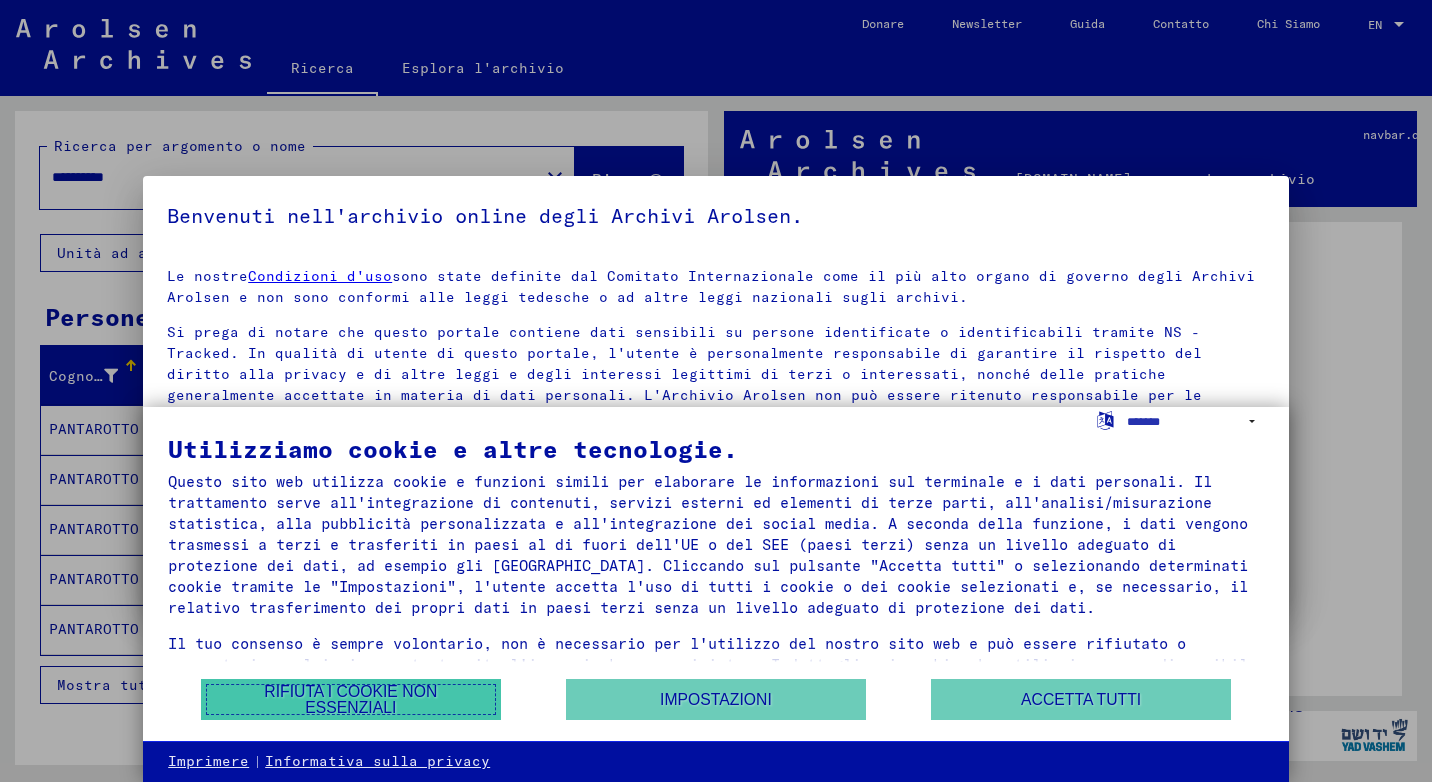 click on "Rifiuta i cookie non essenziali" at bounding box center [351, 699] 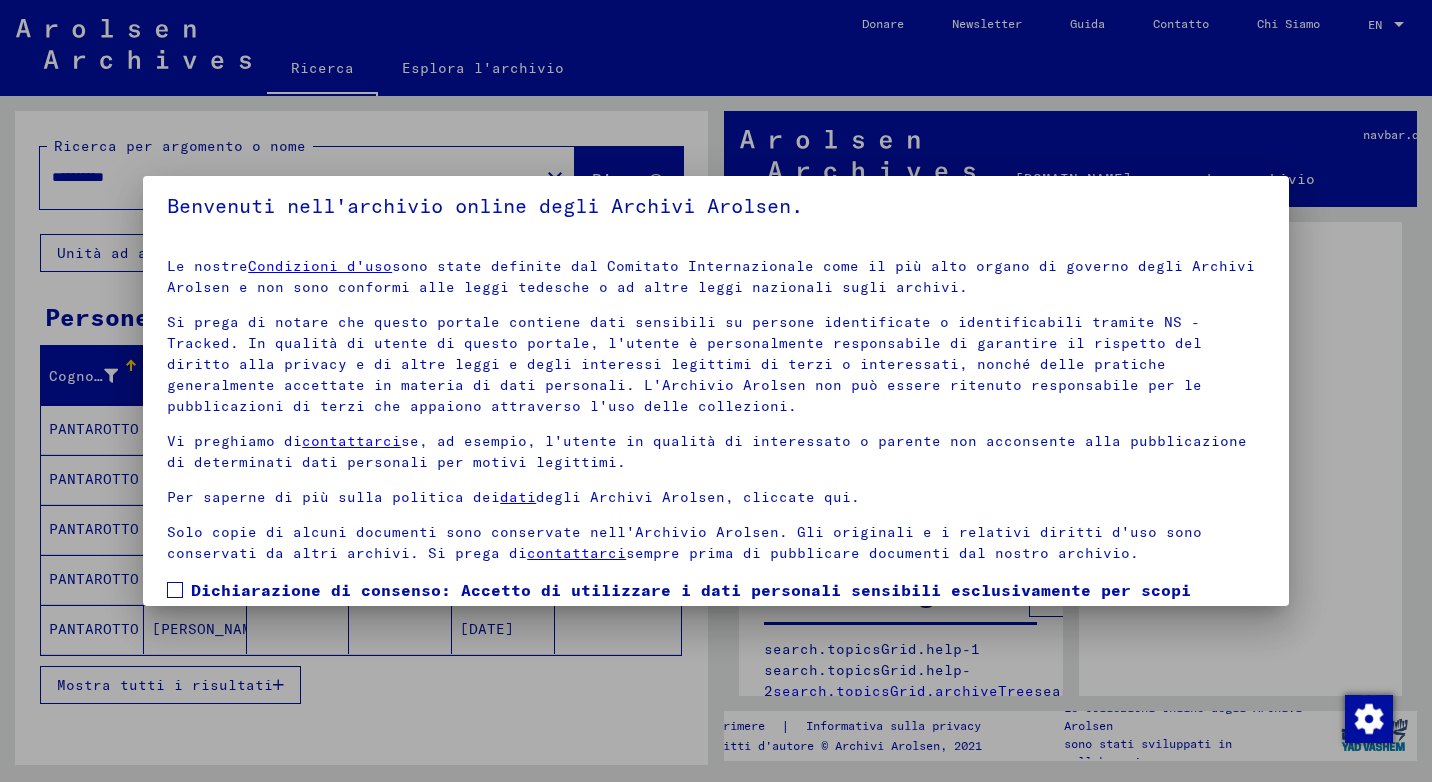 scroll, scrollTop: 0, scrollLeft: 0, axis: both 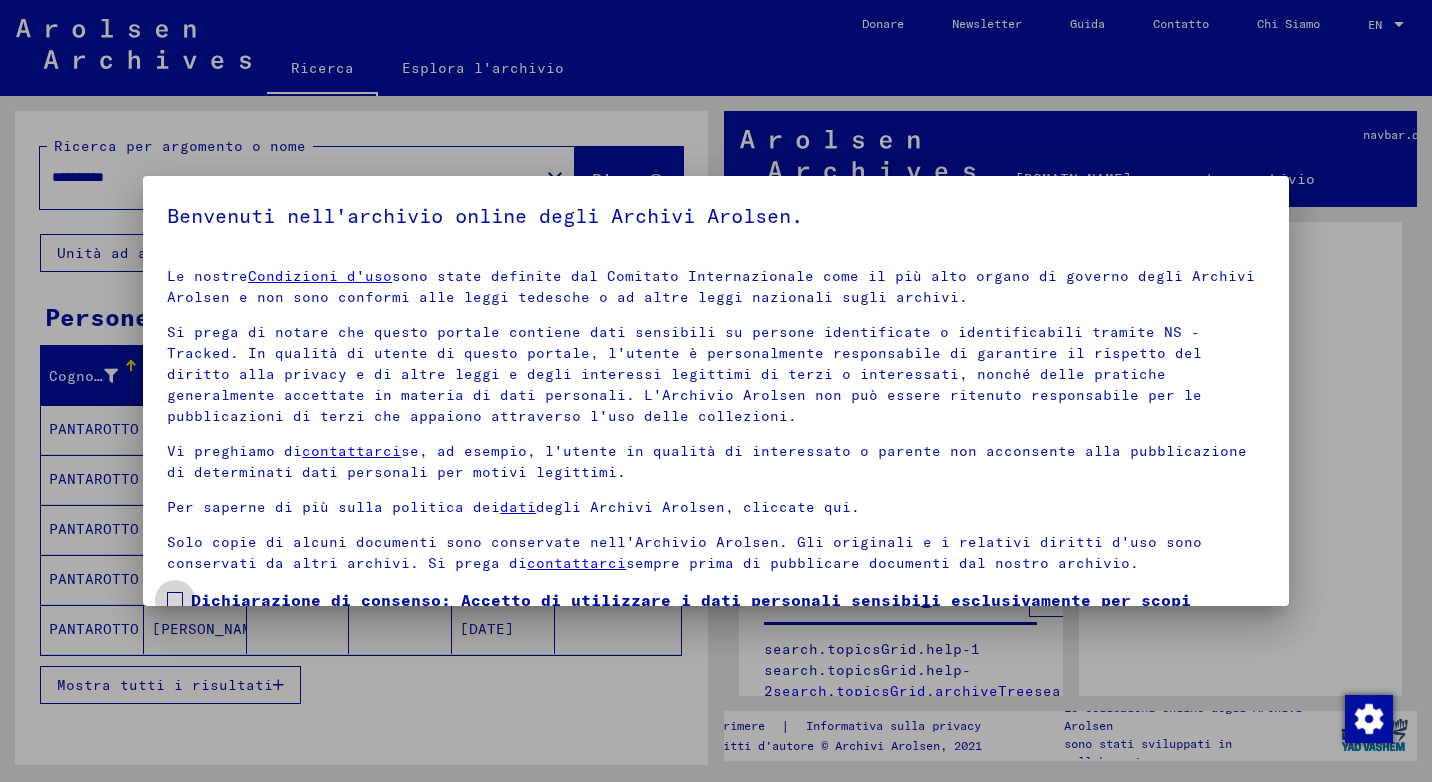 click at bounding box center (175, 600) 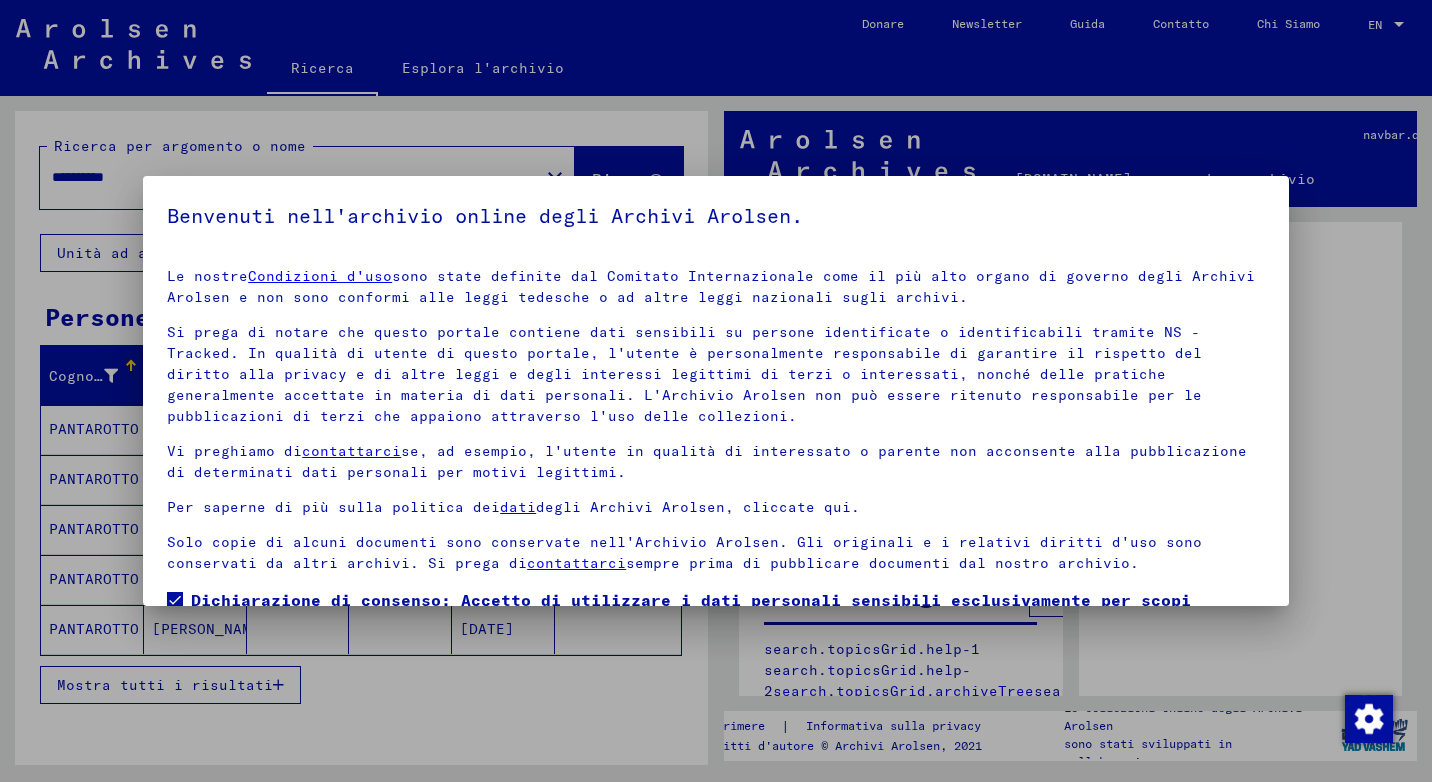 scroll, scrollTop: 126, scrollLeft: 0, axis: vertical 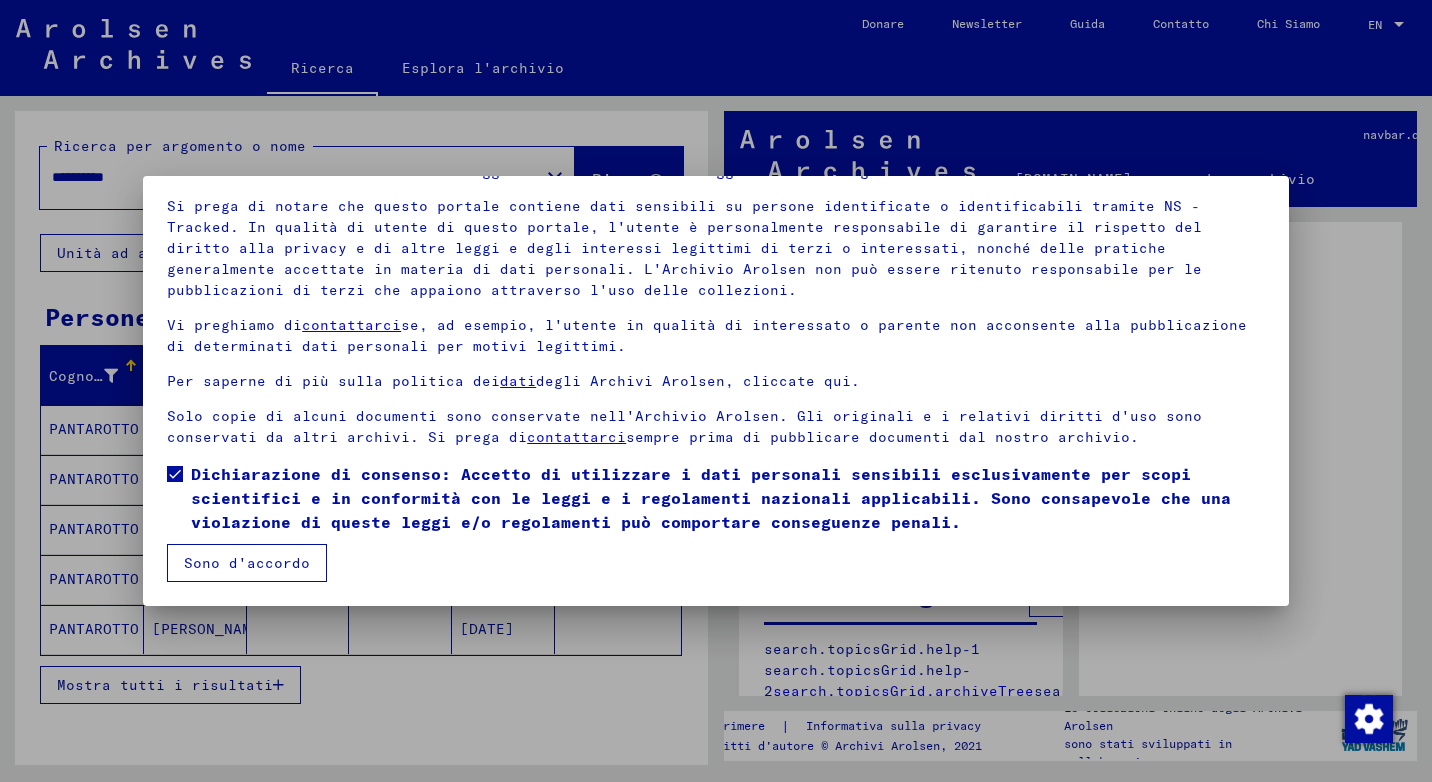 click on "Sono d'accordo" at bounding box center [247, 563] 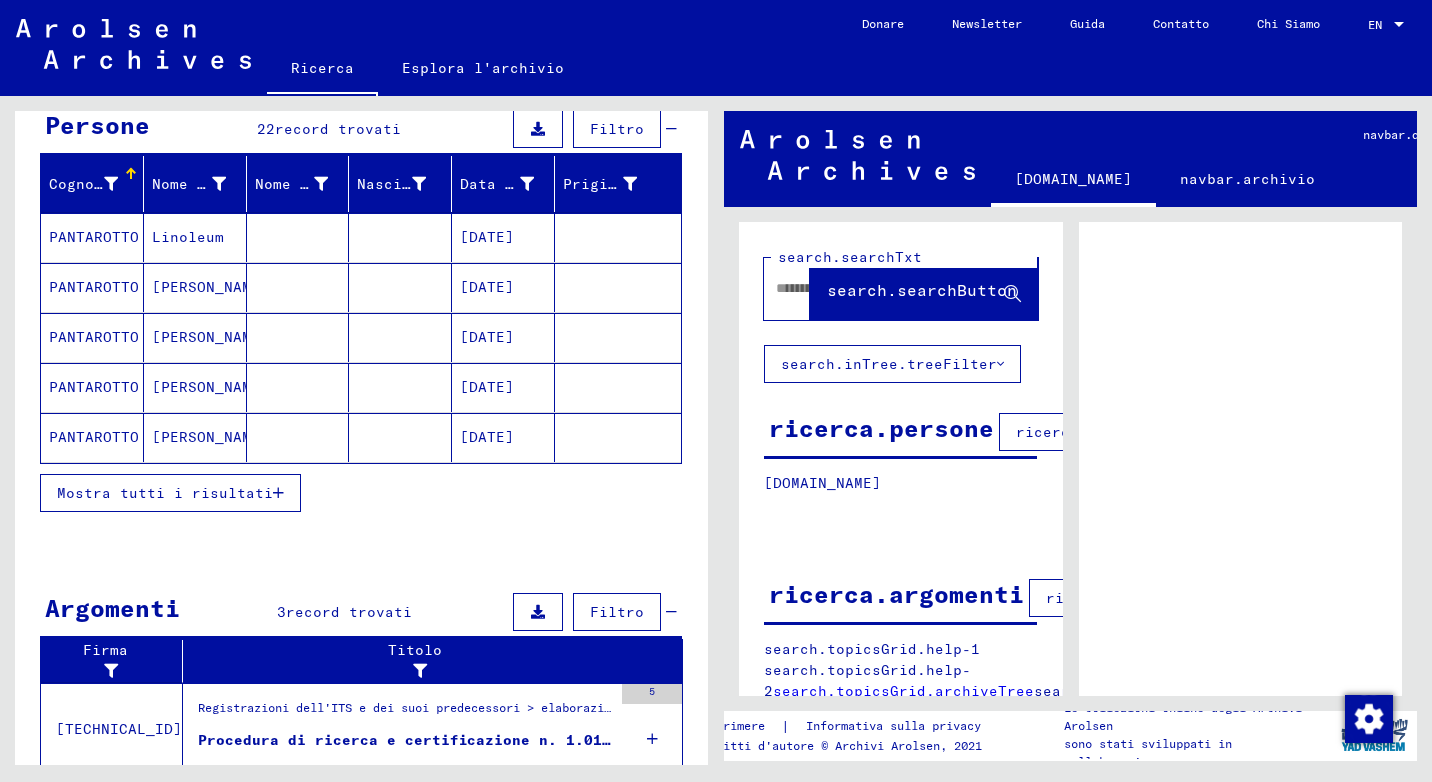 scroll, scrollTop: 200, scrollLeft: 0, axis: vertical 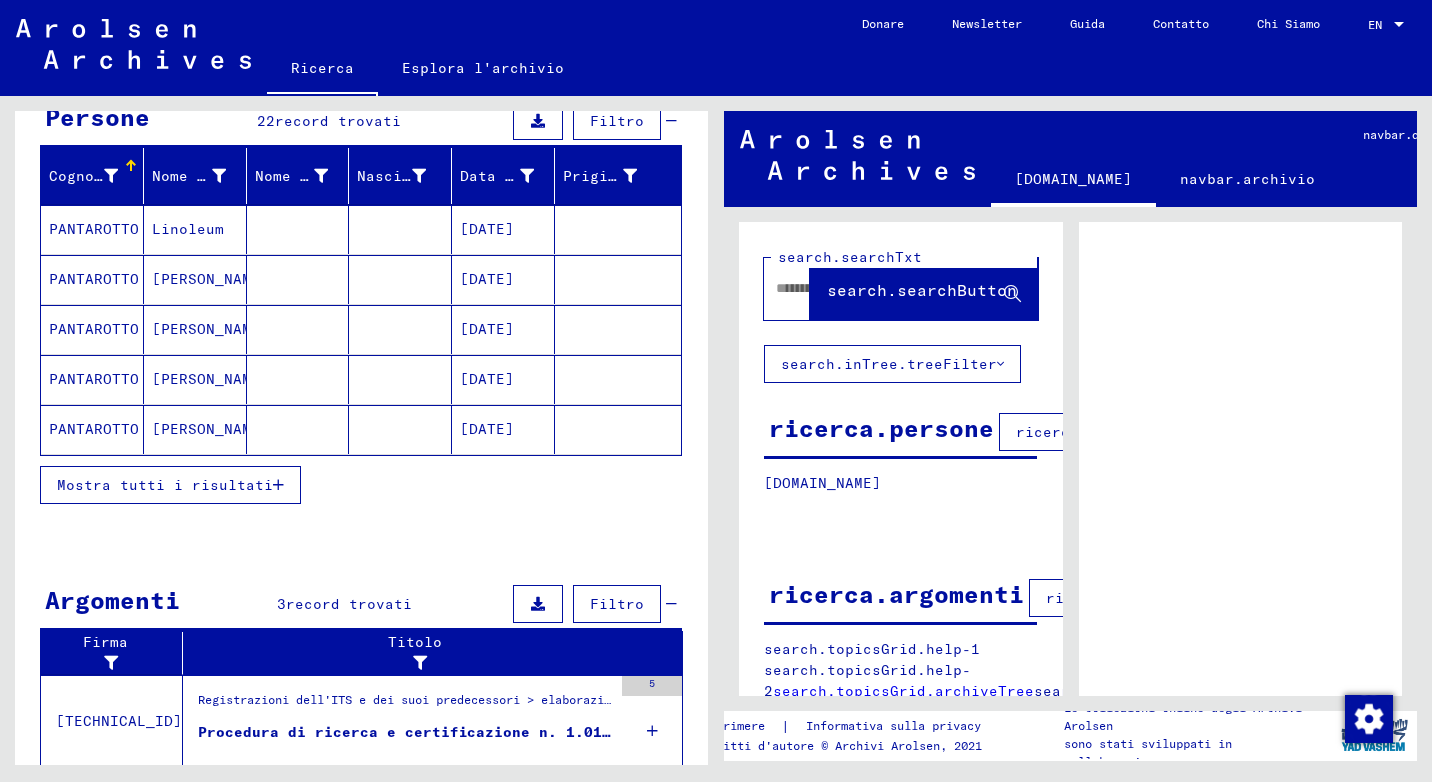 click on "PANTAROTTO" at bounding box center (92, 329) 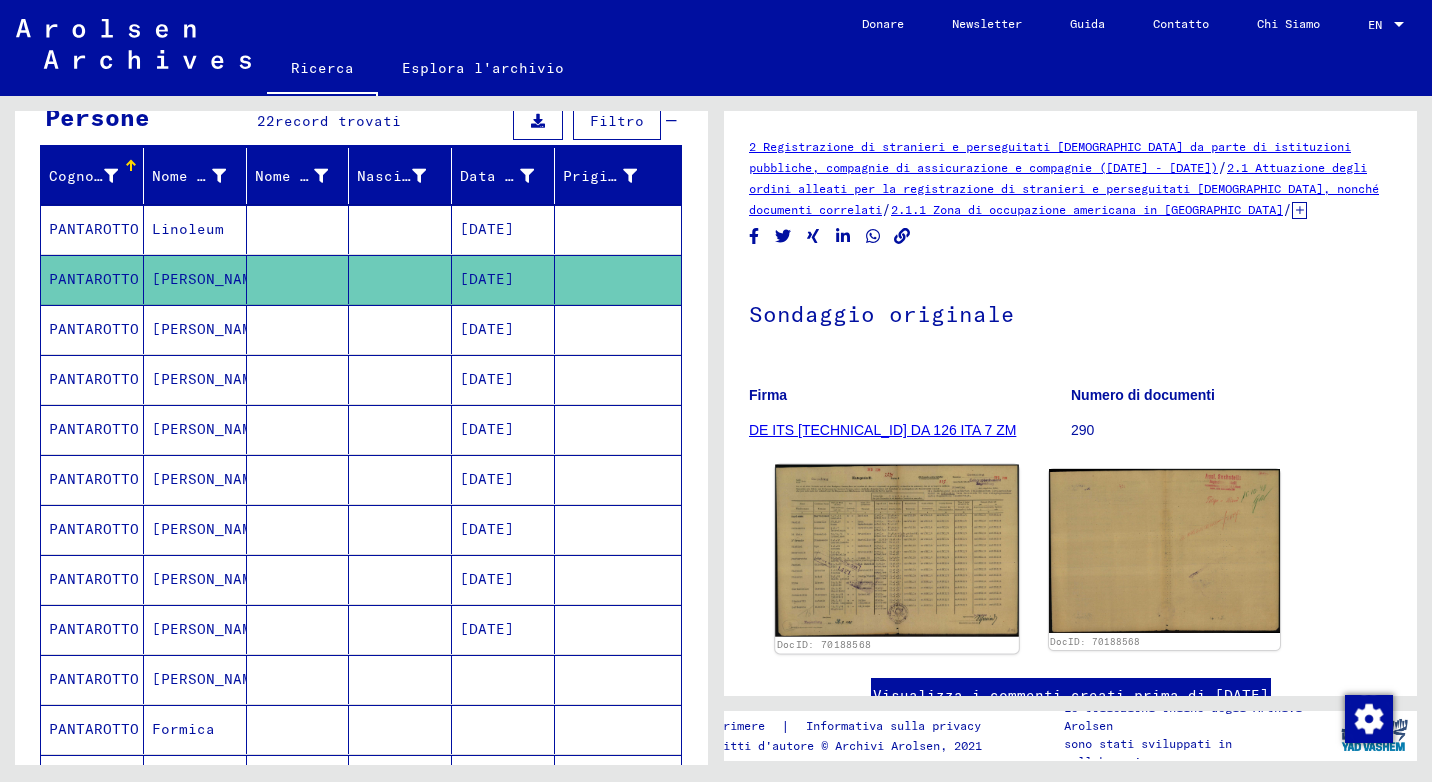 scroll, scrollTop: 0, scrollLeft: 0, axis: both 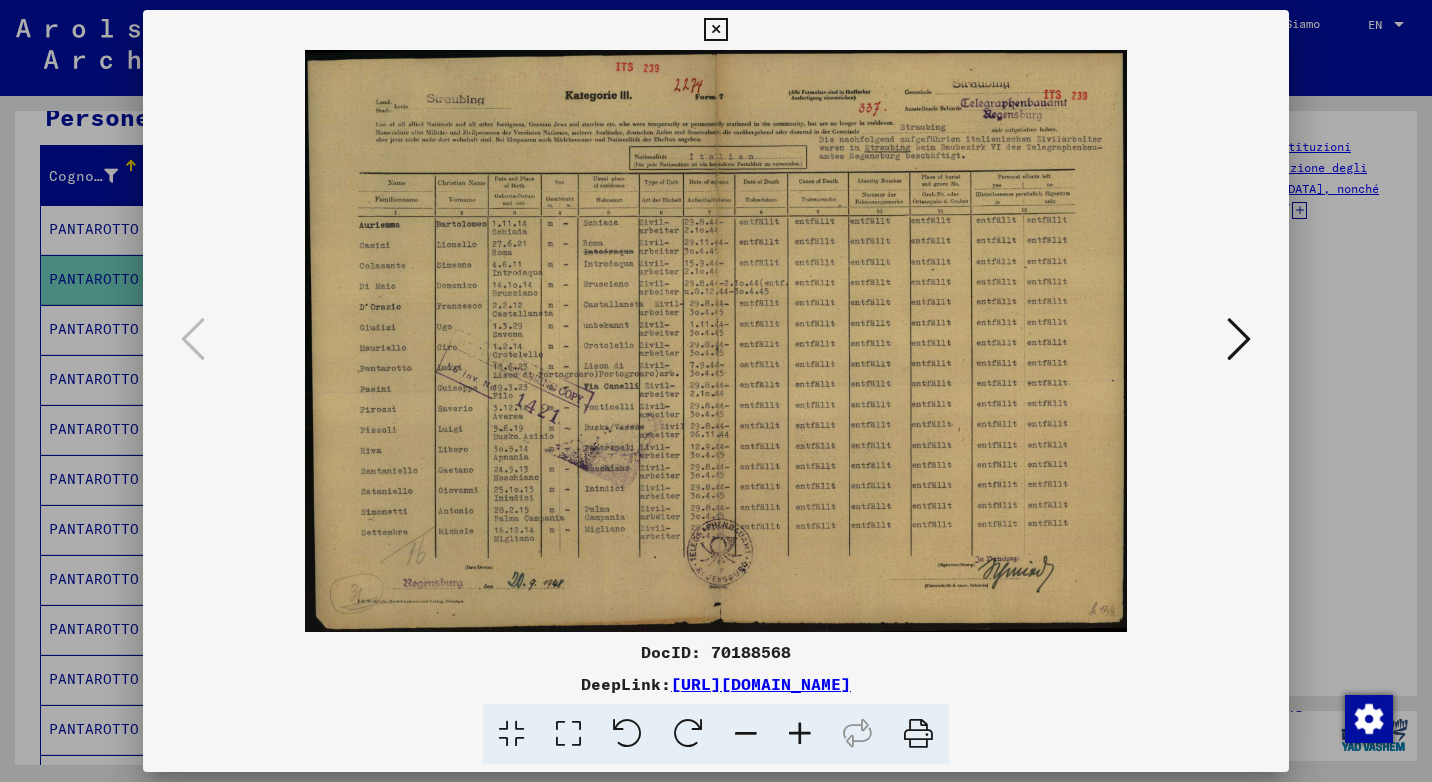 click at bounding box center [715, 30] 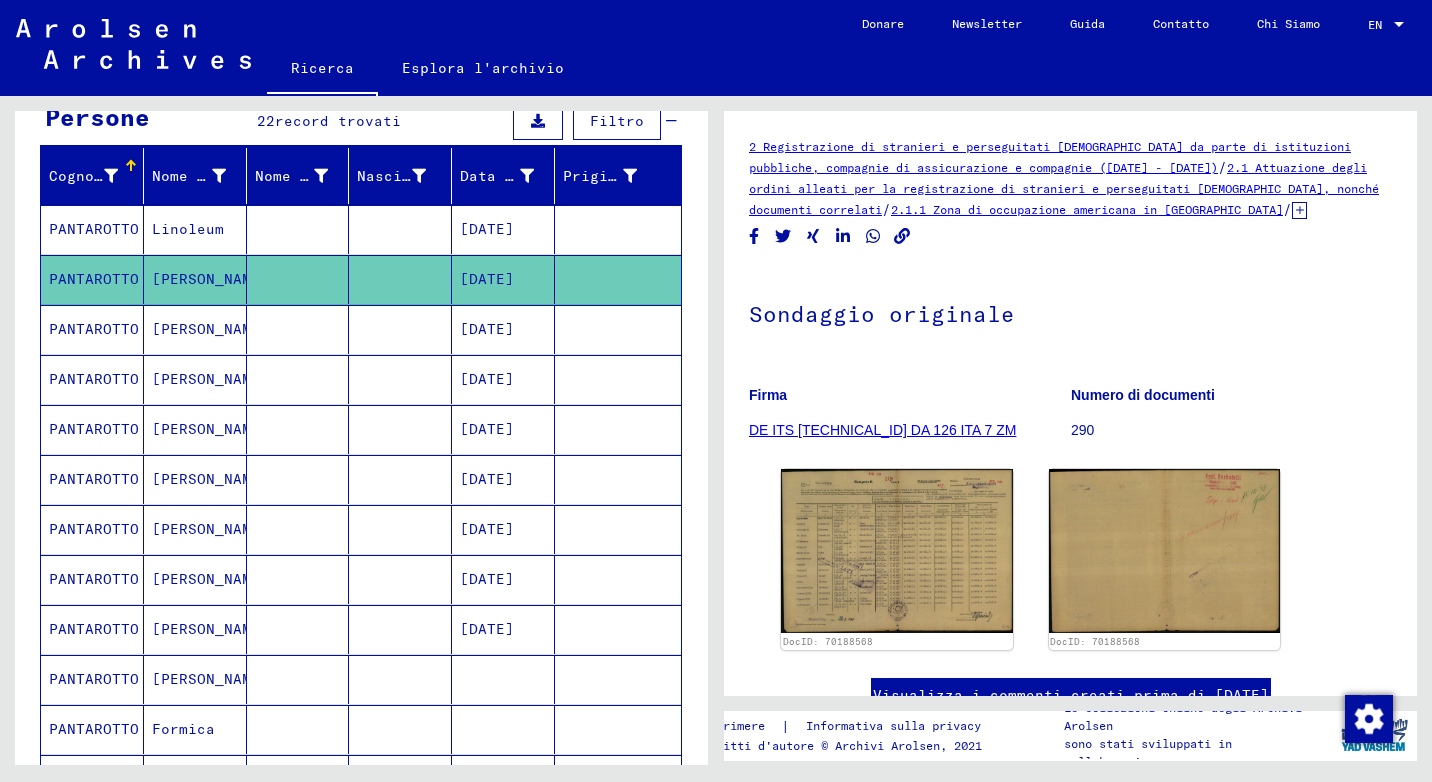 click on "PANTAROTTO" at bounding box center [92, 379] 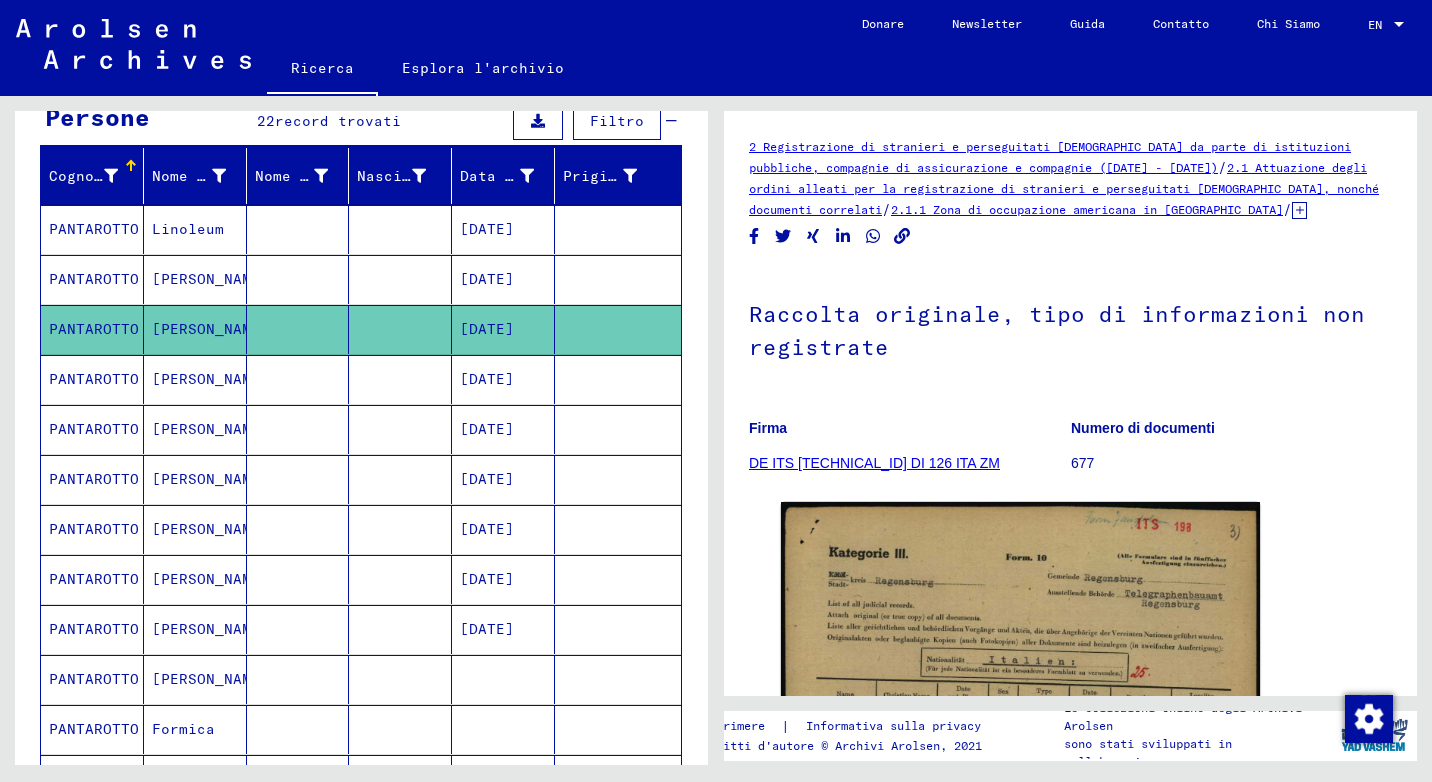 scroll, scrollTop: 0, scrollLeft: 0, axis: both 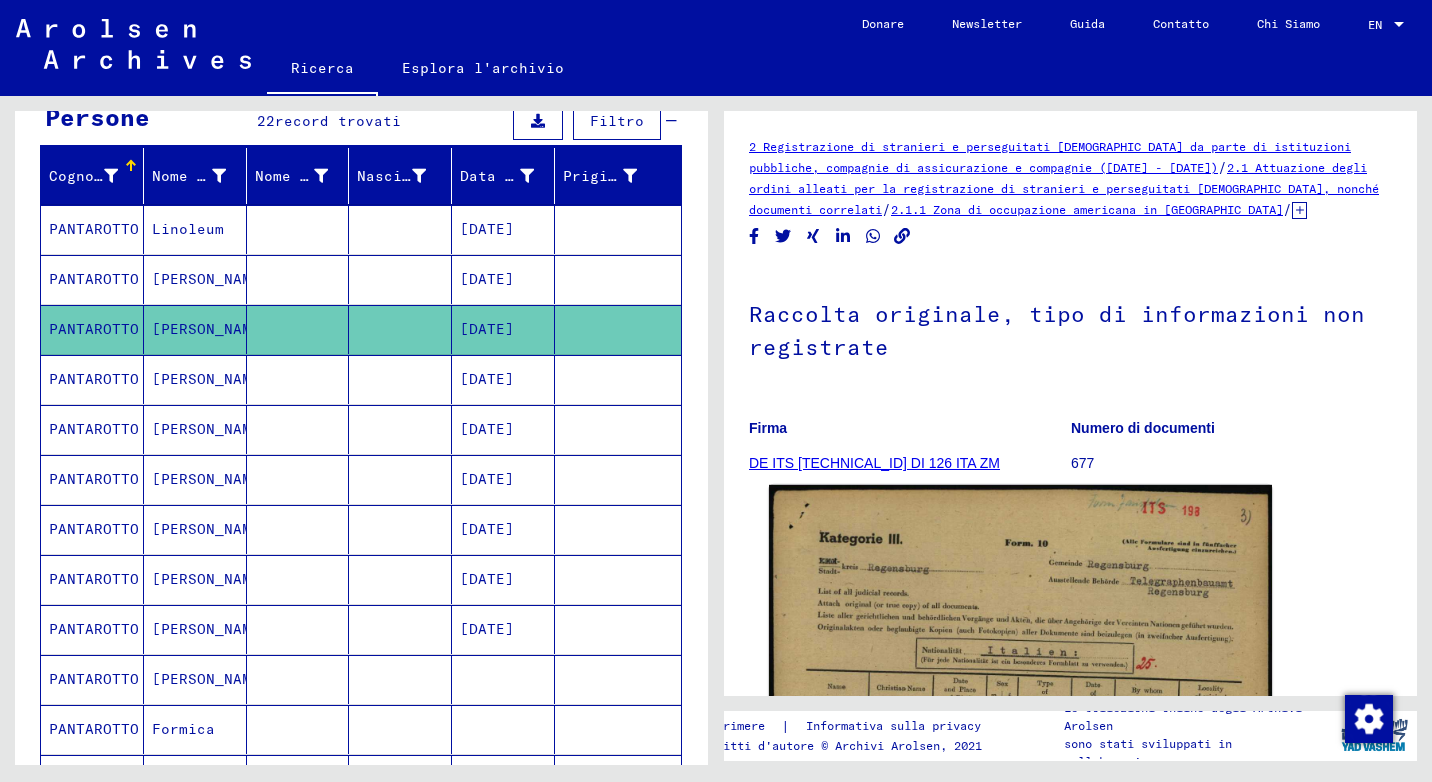 click 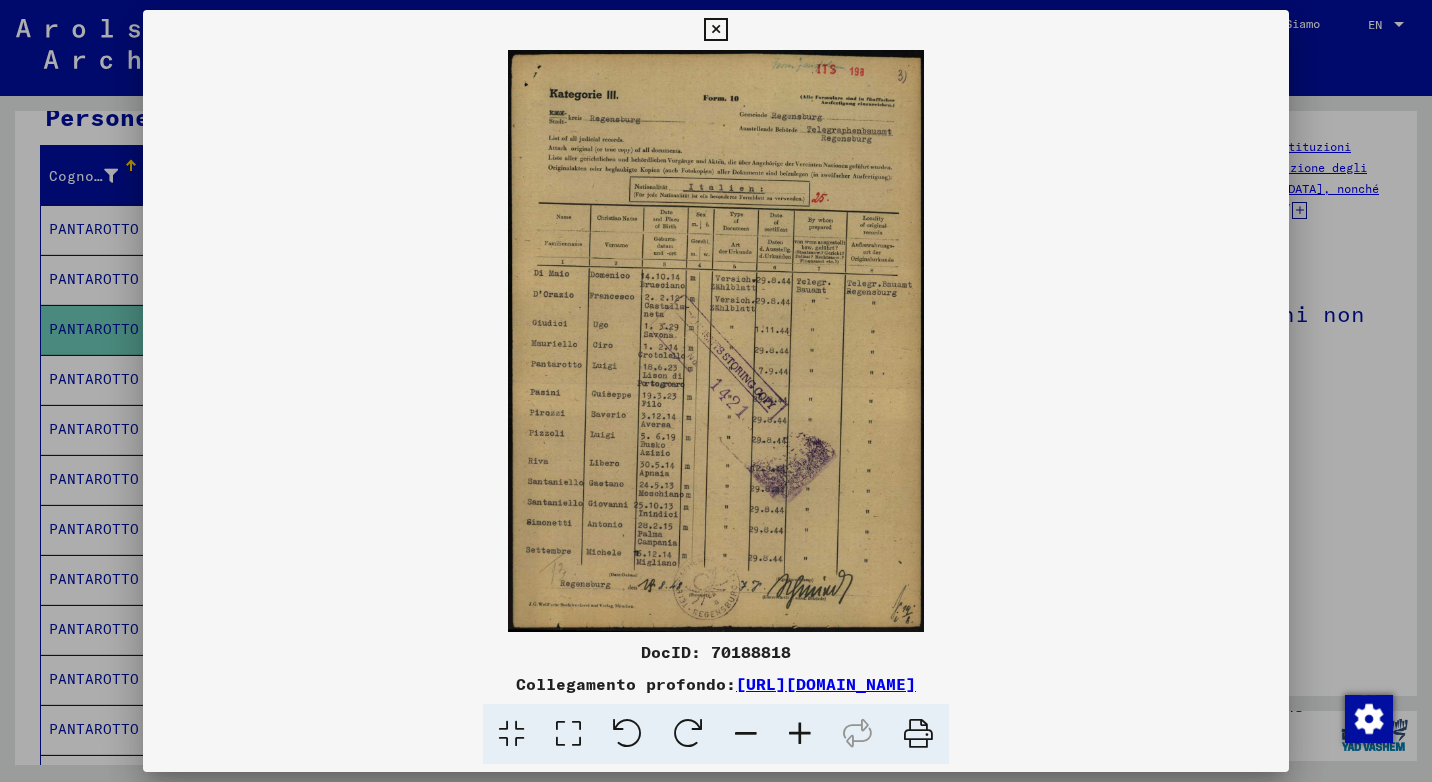 click at bounding box center [715, 30] 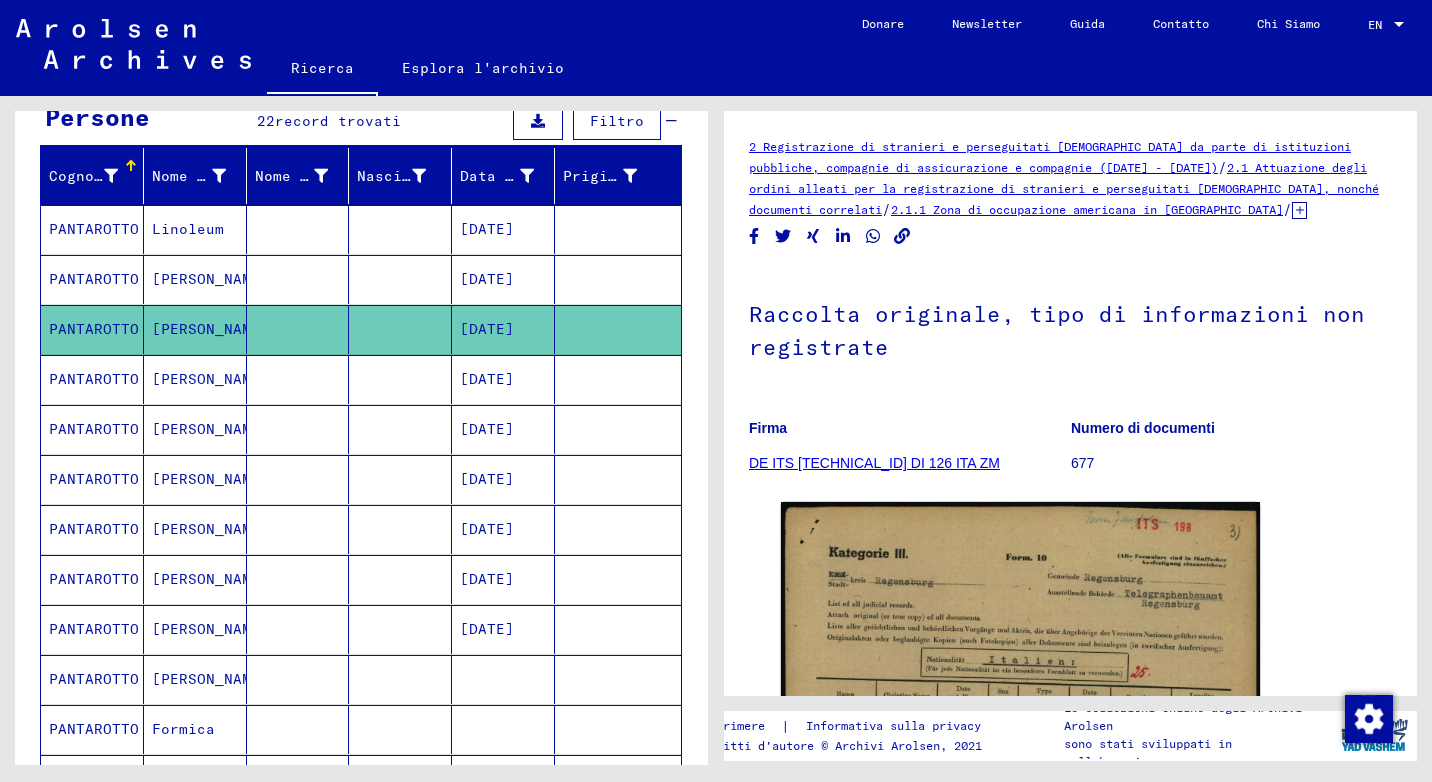 click on "PANTAROTTO" at bounding box center [92, 479] 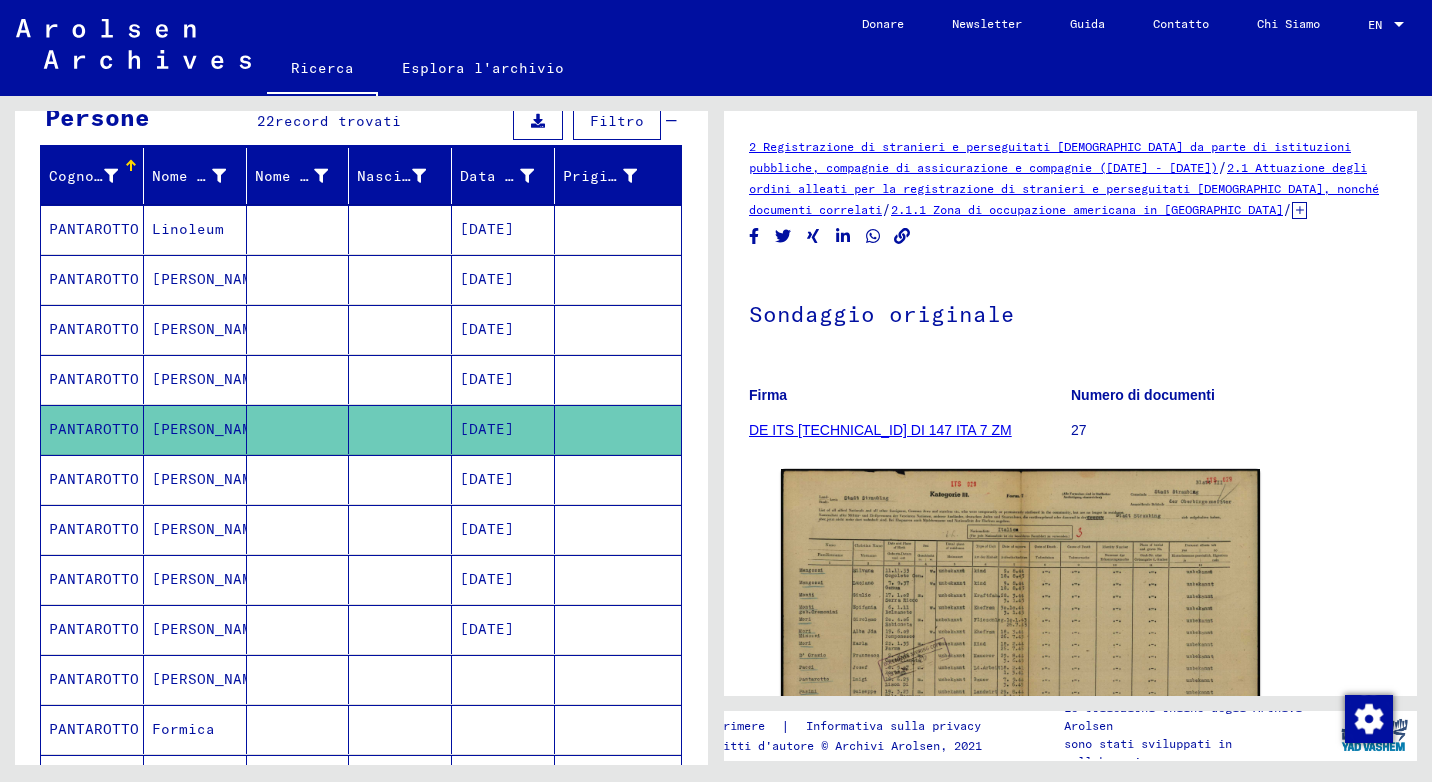scroll, scrollTop: 0, scrollLeft: 0, axis: both 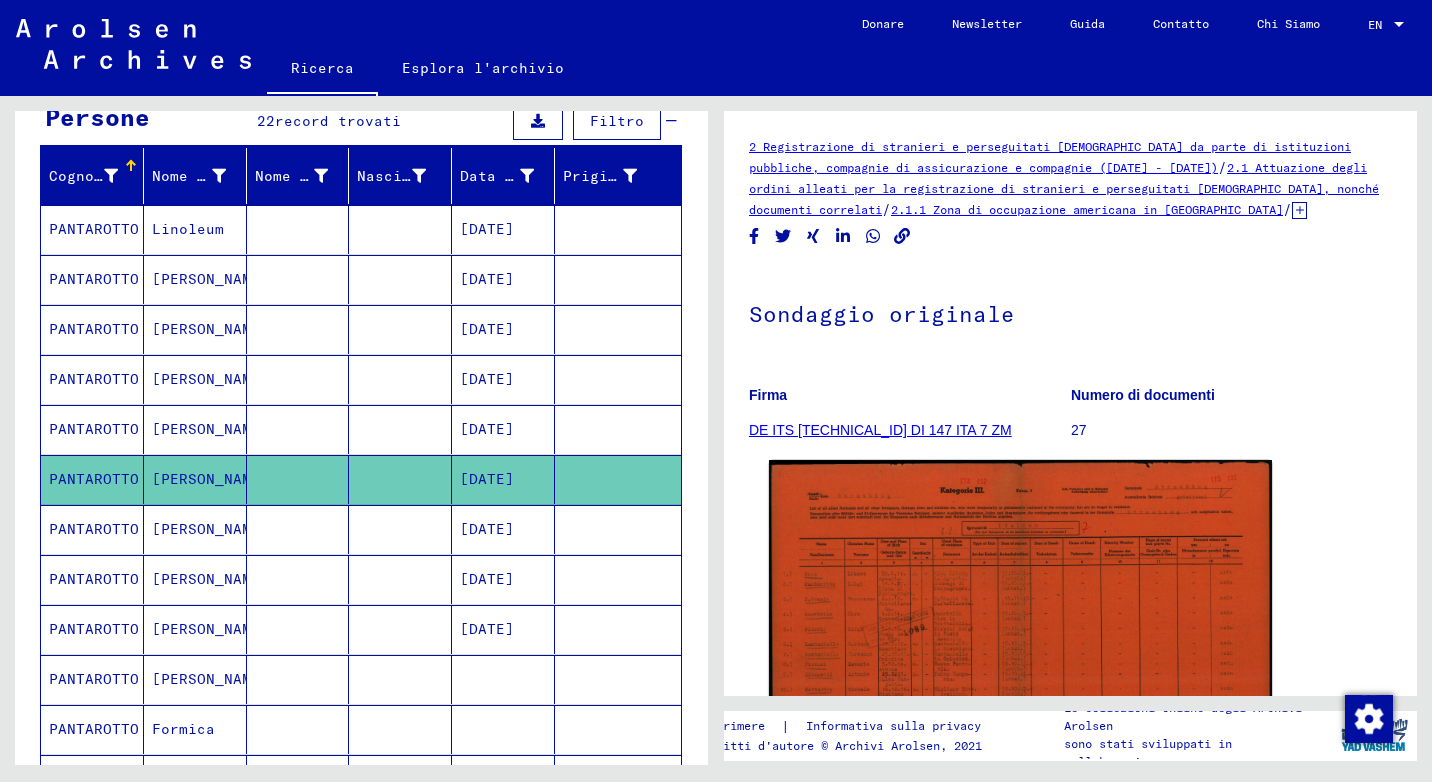 click 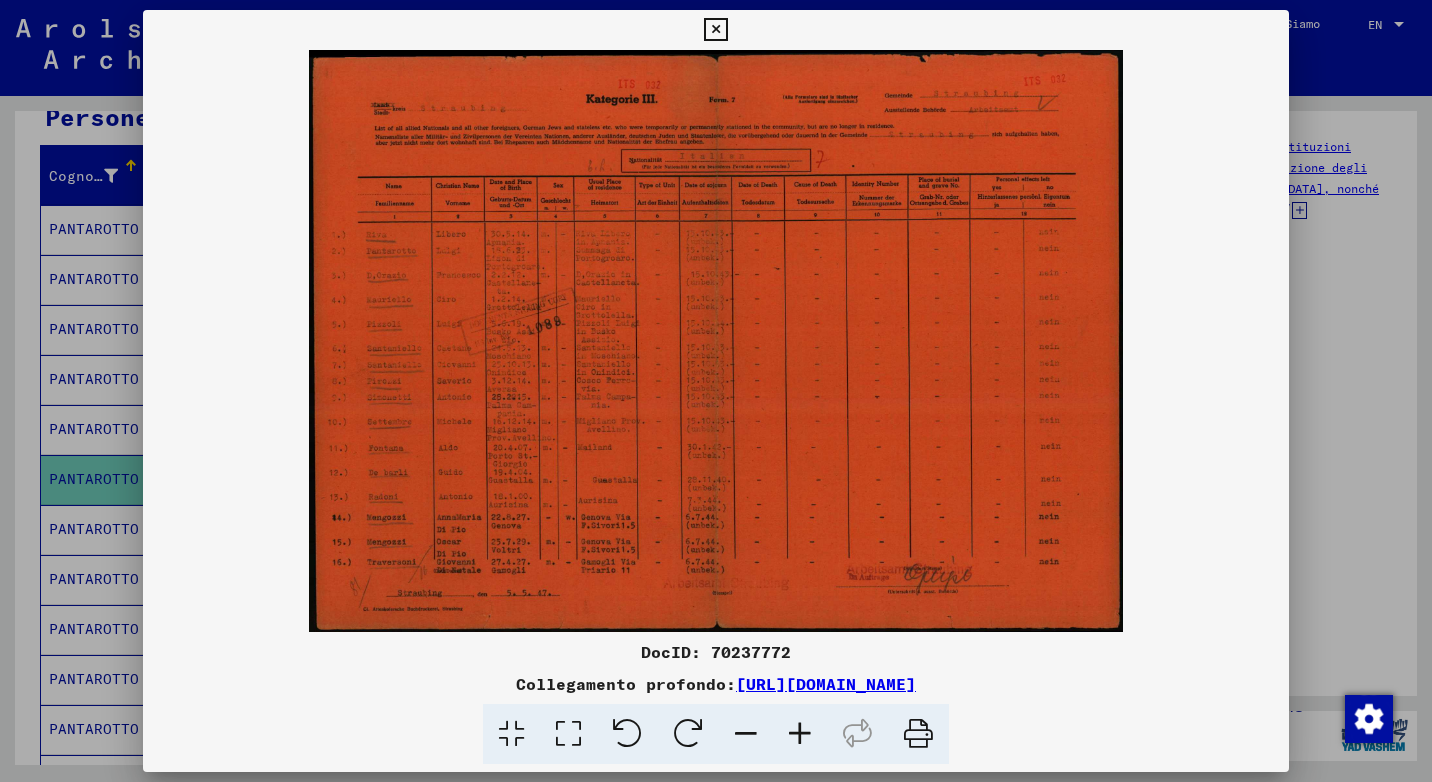 click at bounding box center [715, 30] 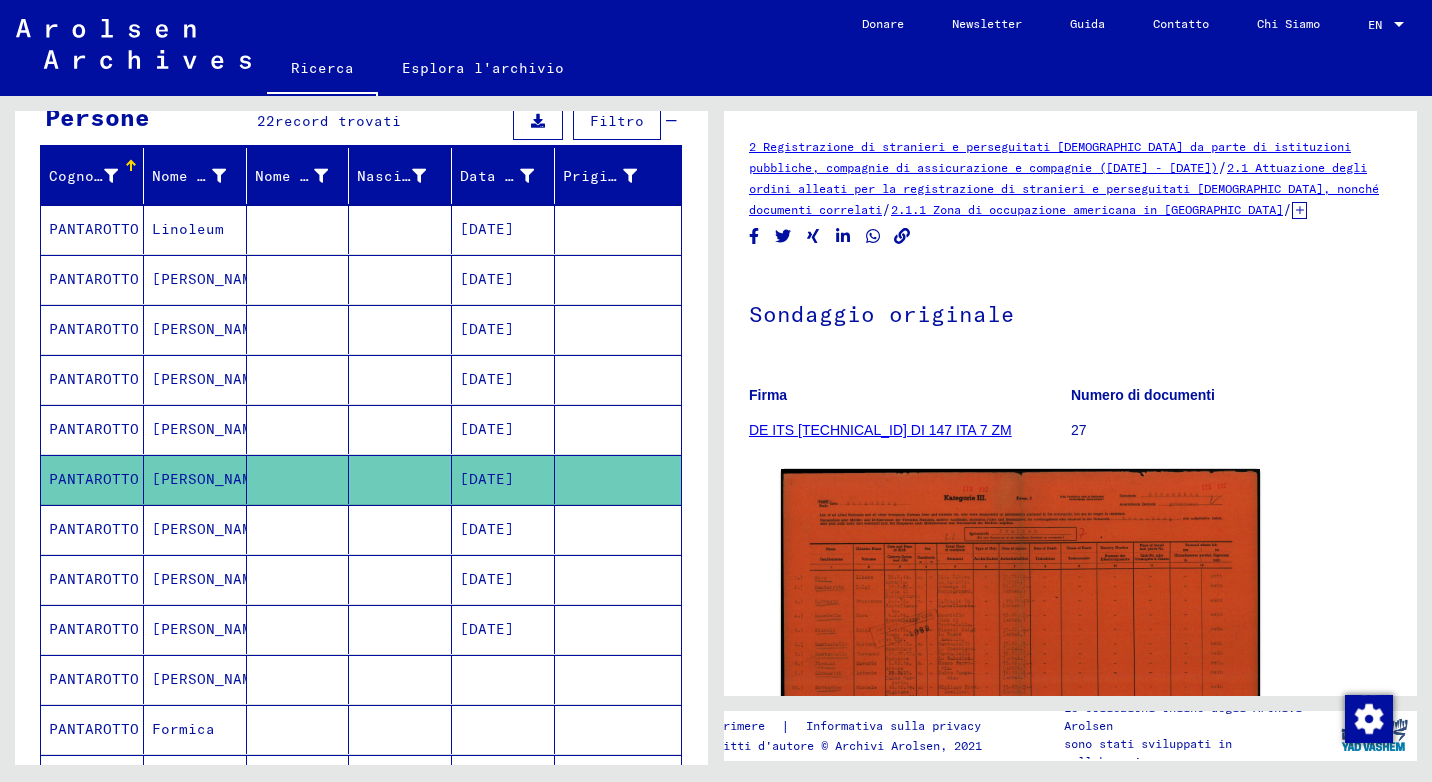 click on "[PERSON_NAME]" at bounding box center (195, 579) 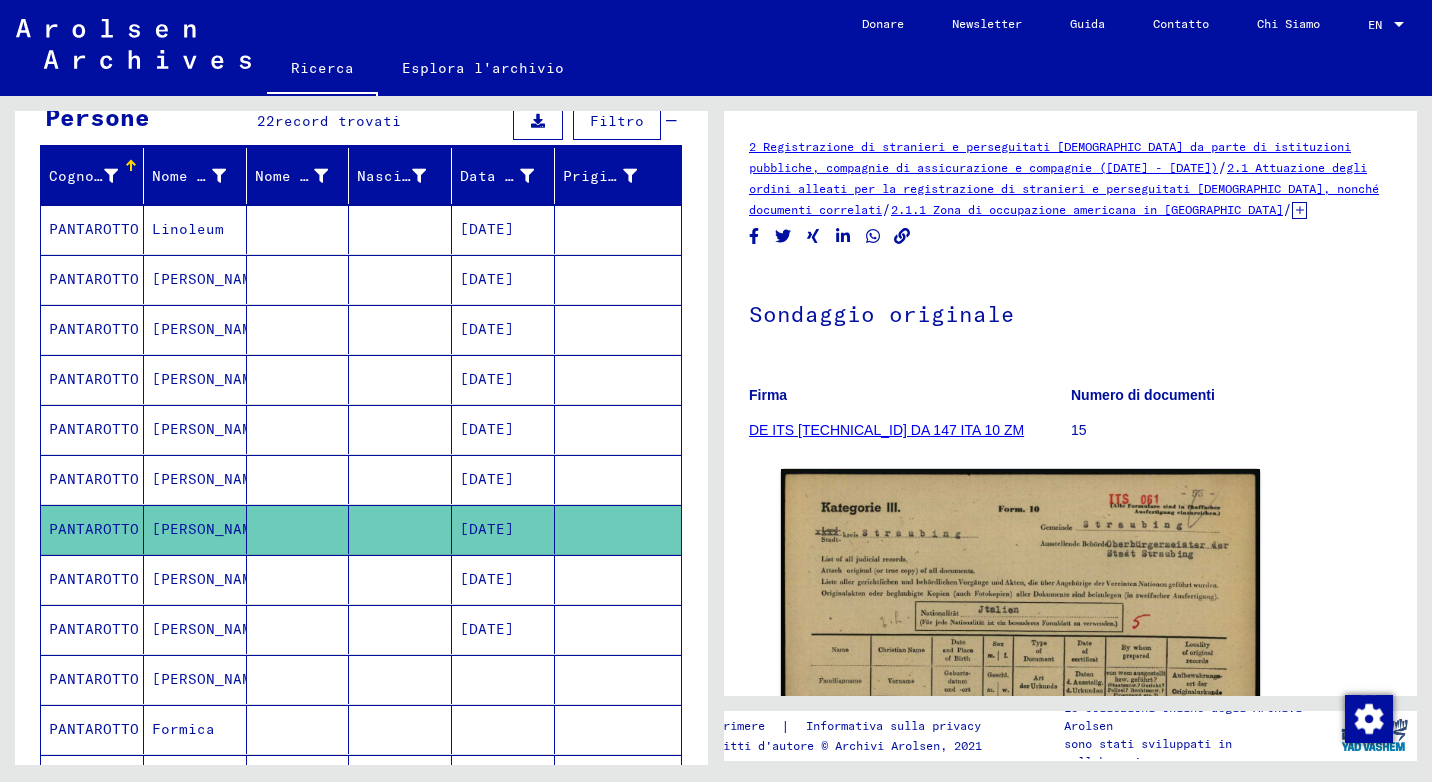 scroll, scrollTop: 0, scrollLeft: 0, axis: both 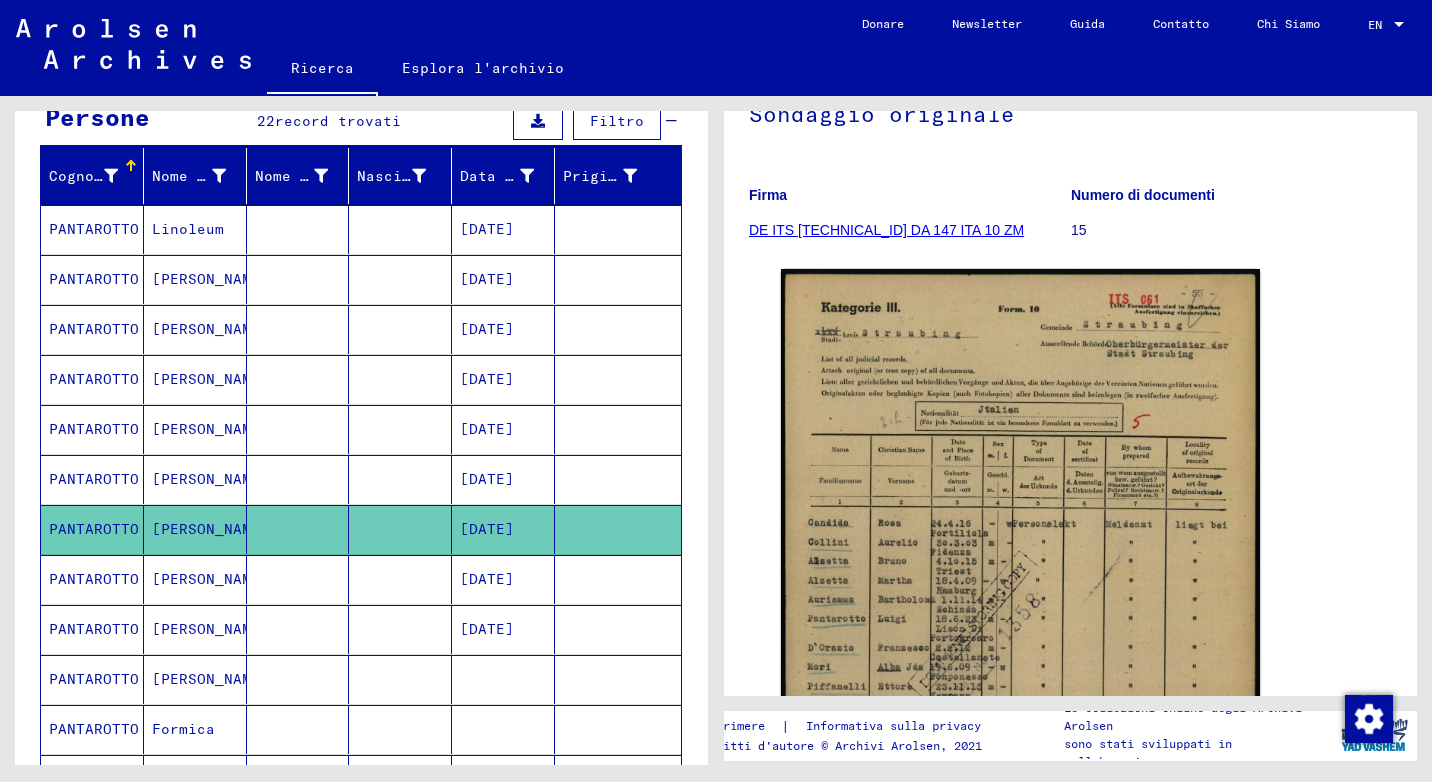 click on "[PERSON_NAME]" at bounding box center [195, 629] 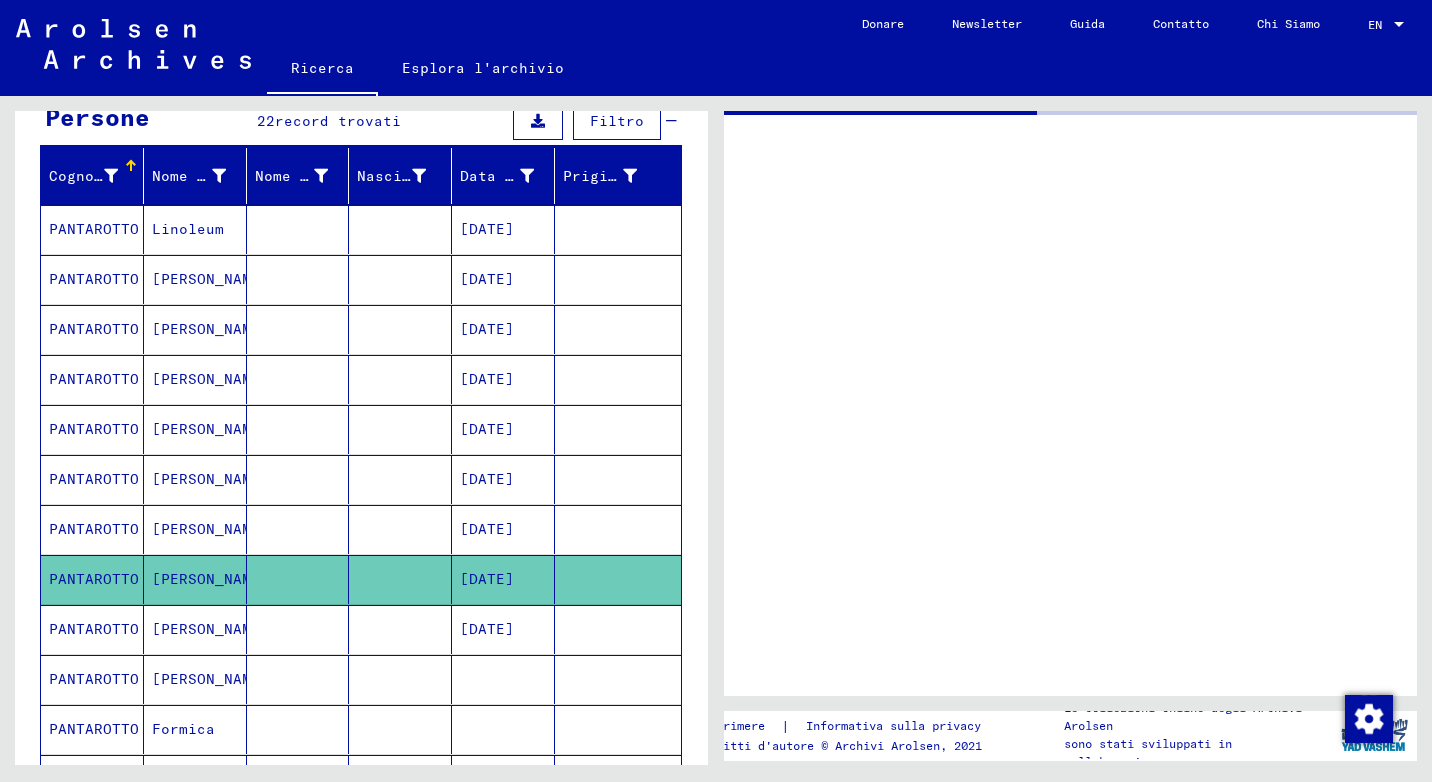 scroll, scrollTop: 0, scrollLeft: 0, axis: both 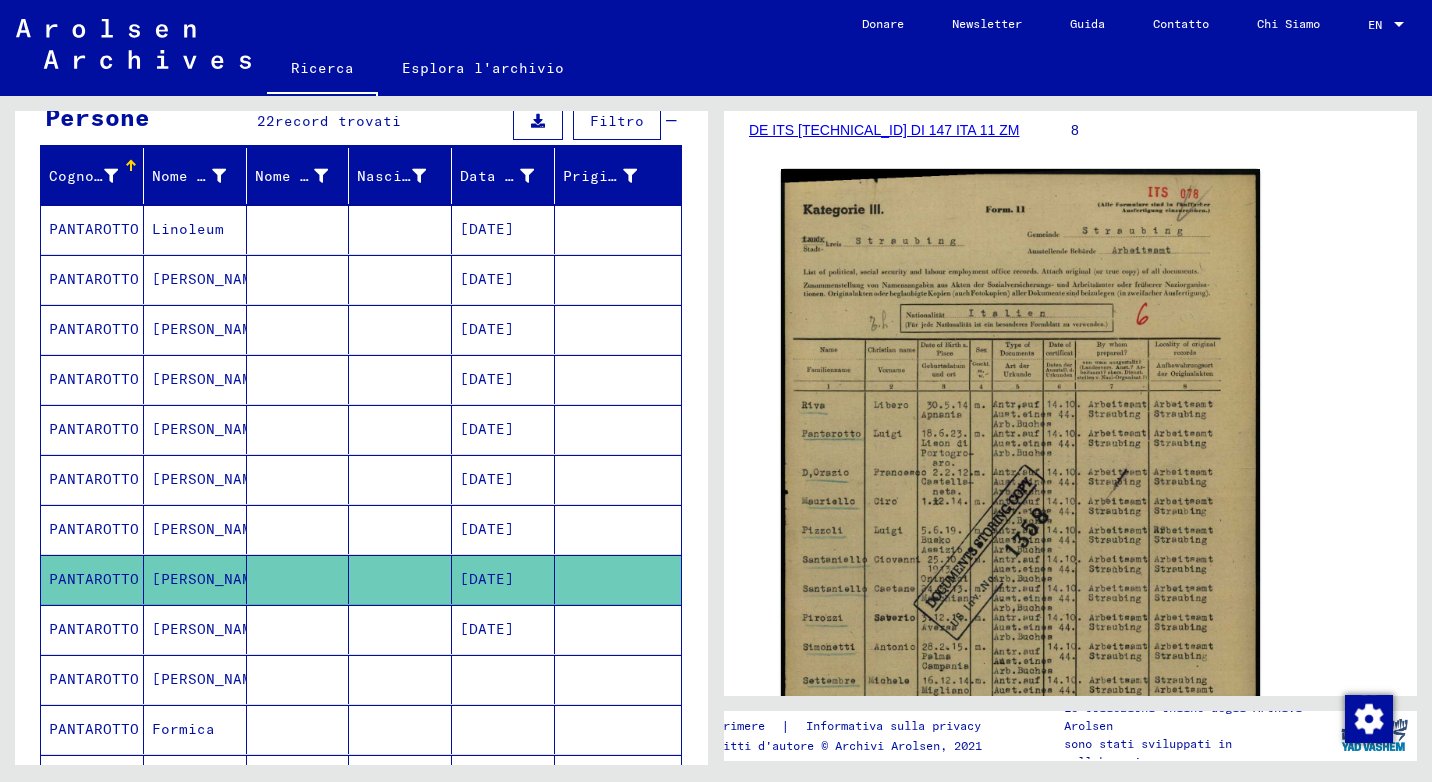 click on "[PERSON_NAME]" at bounding box center [195, 679] 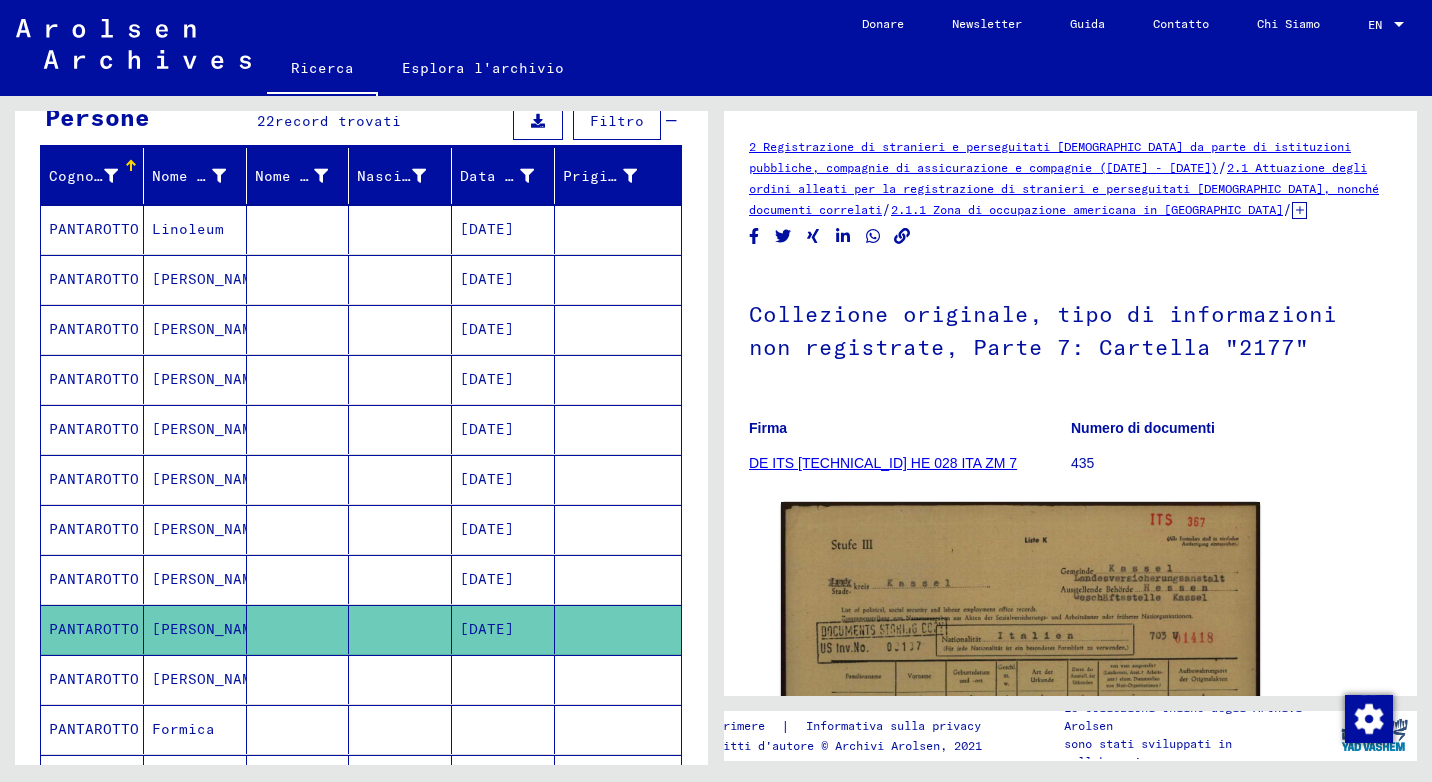 scroll, scrollTop: 0, scrollLeft: 0, axis: both 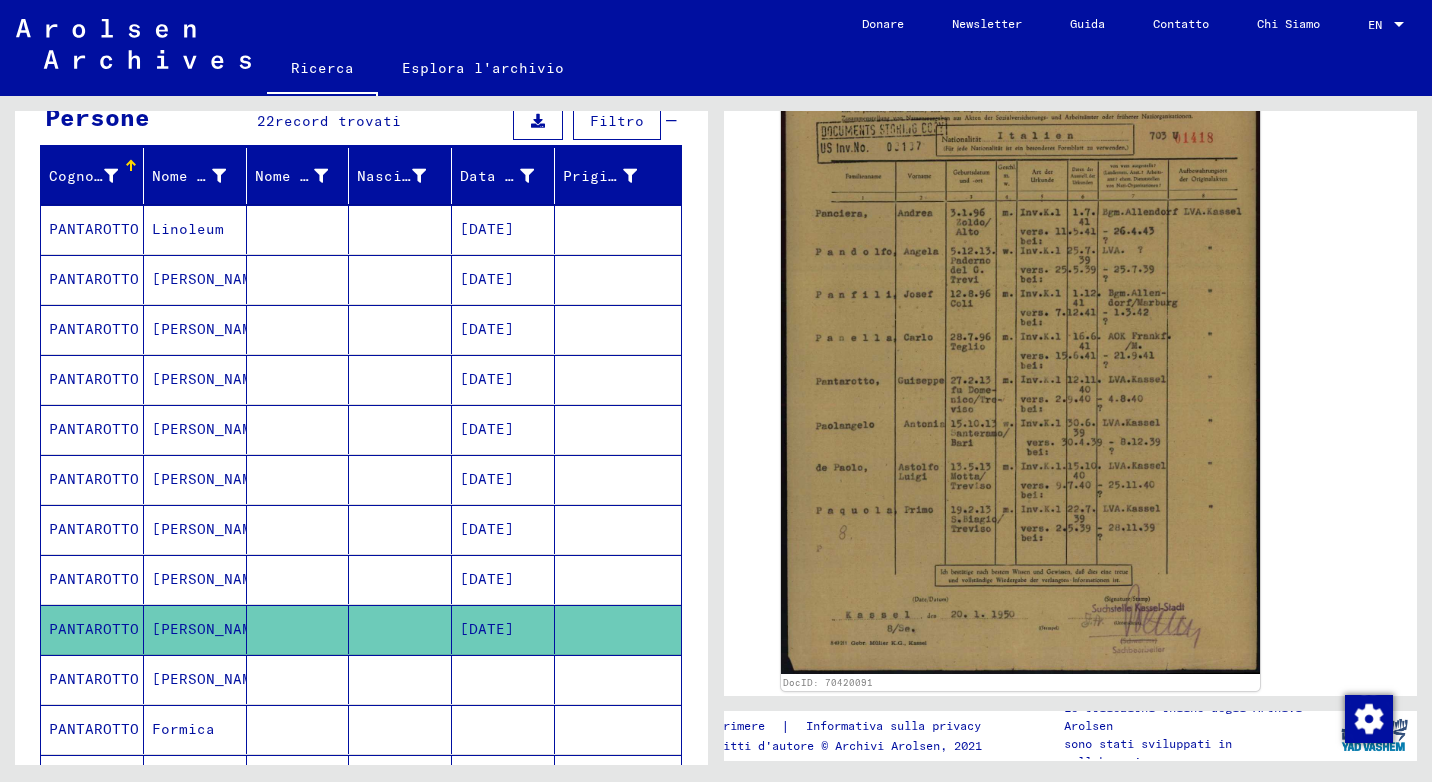 click on "Linoleum" at bounding box center [195, 279] 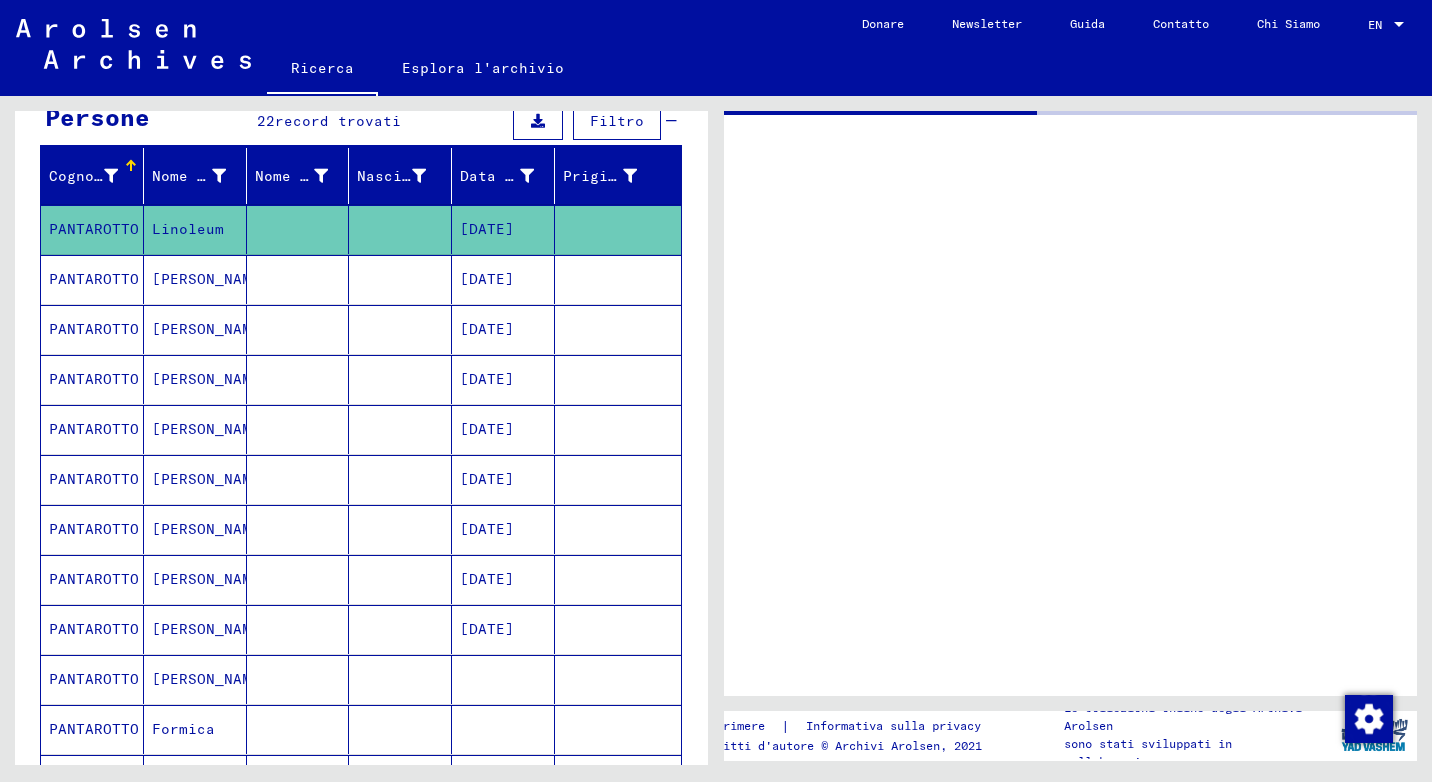 scroll, scrollTop: 0, scrollLeft: 0, axis: both 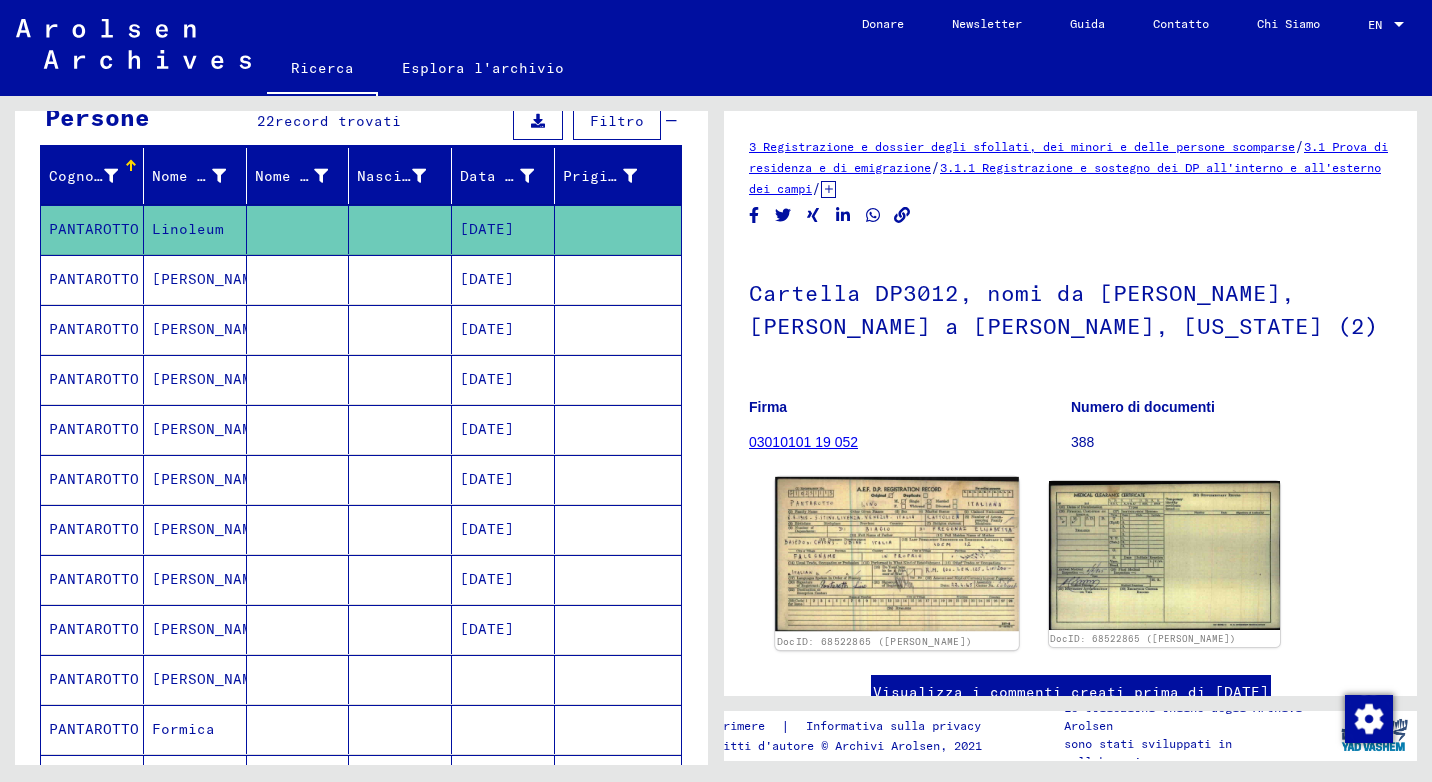 click 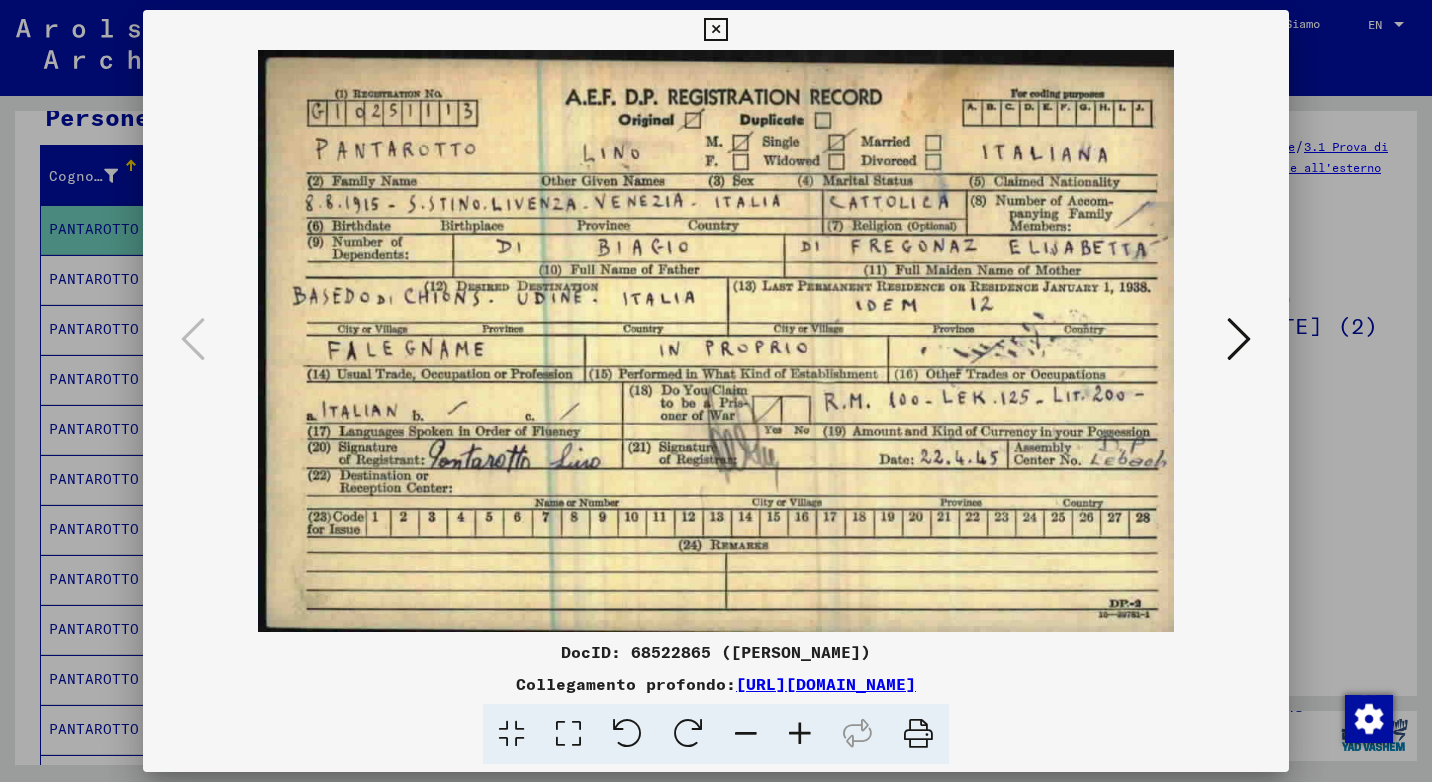 click at bounding box center (715, 30) 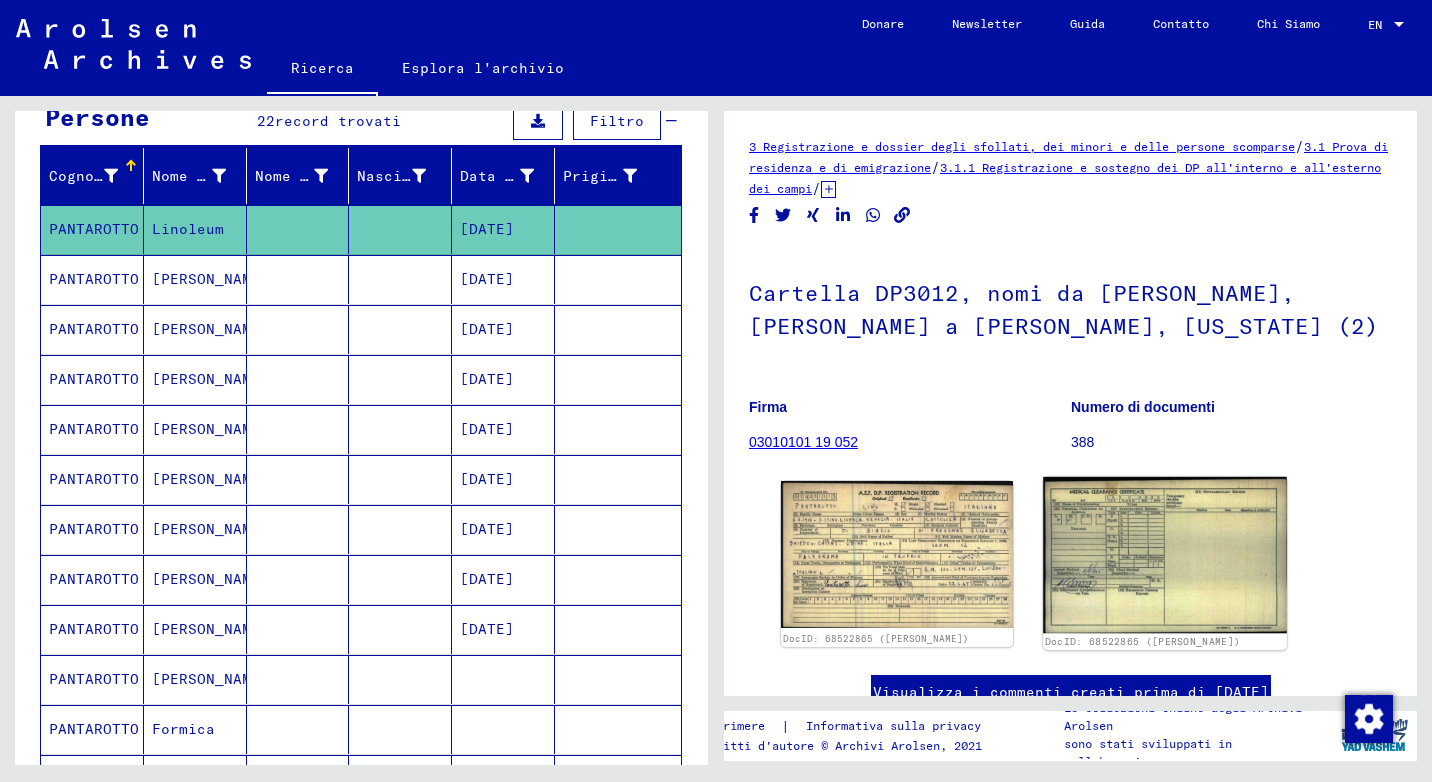 click 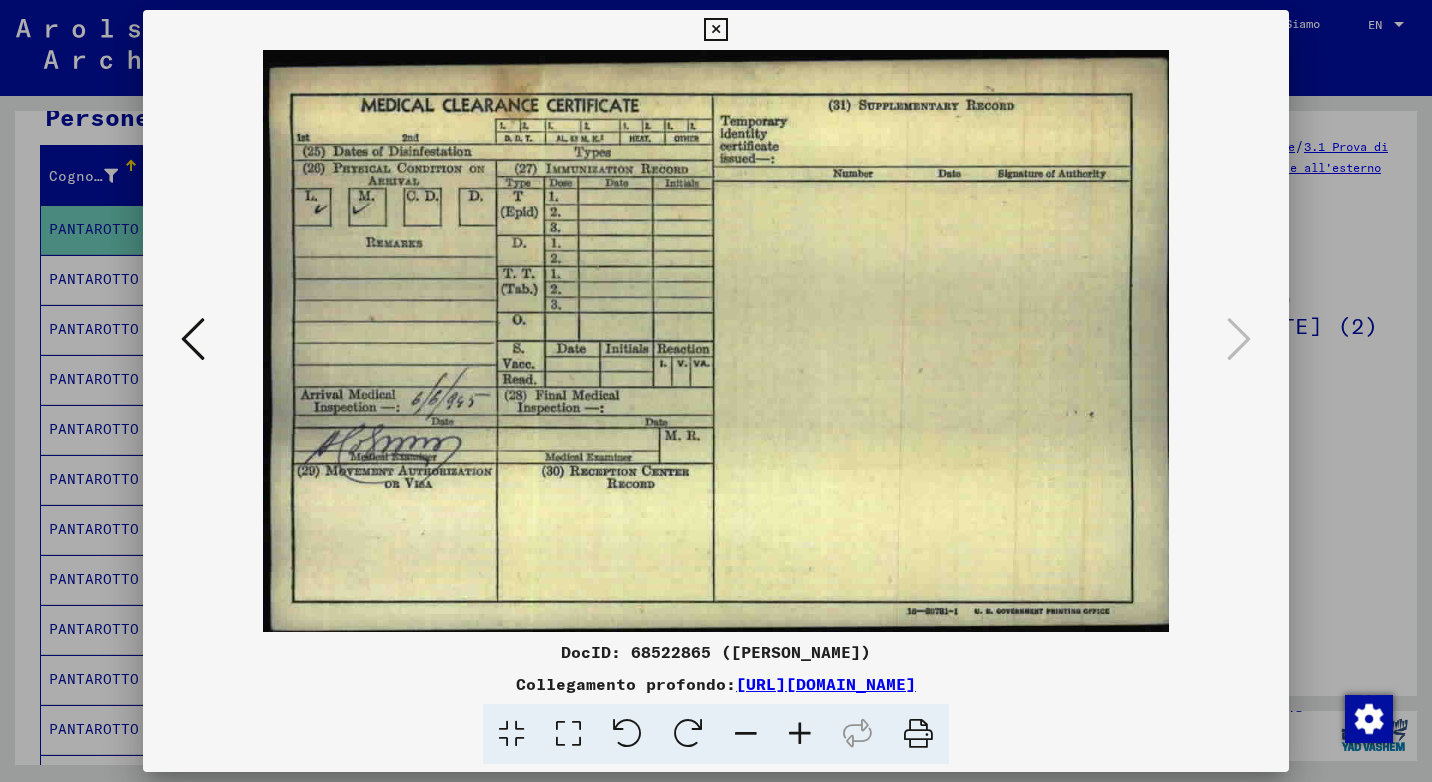 click at bounding box center (193, 339) 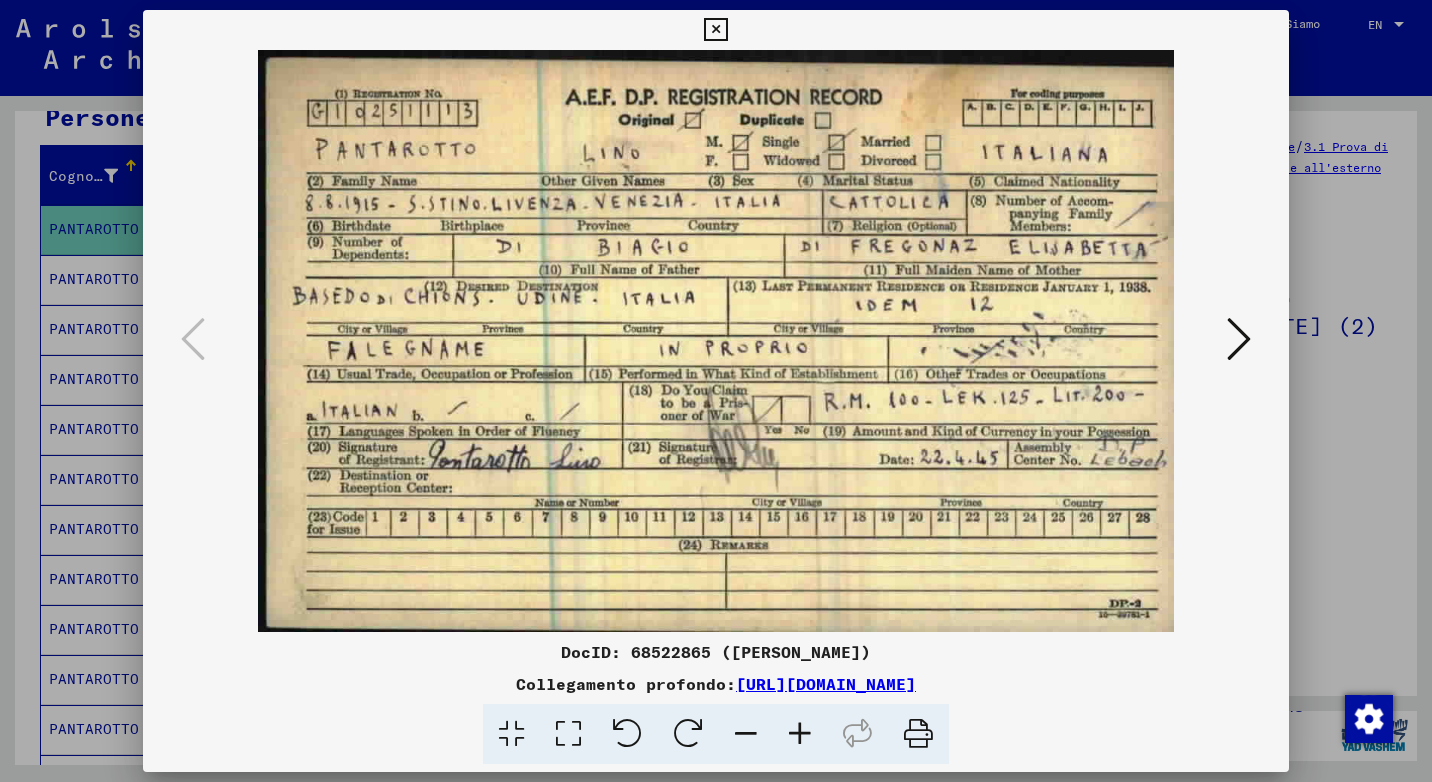 click at bounding box center (715, 30) 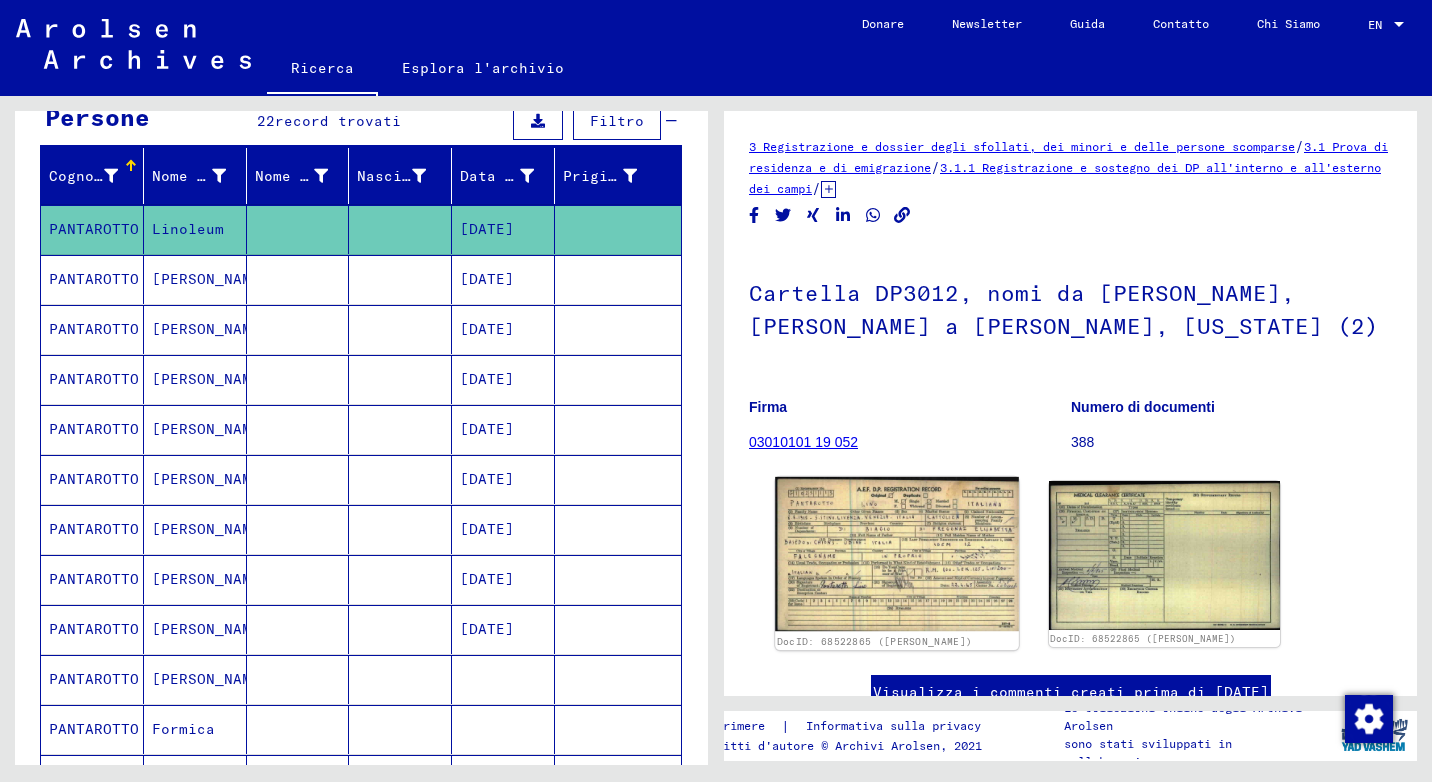 click 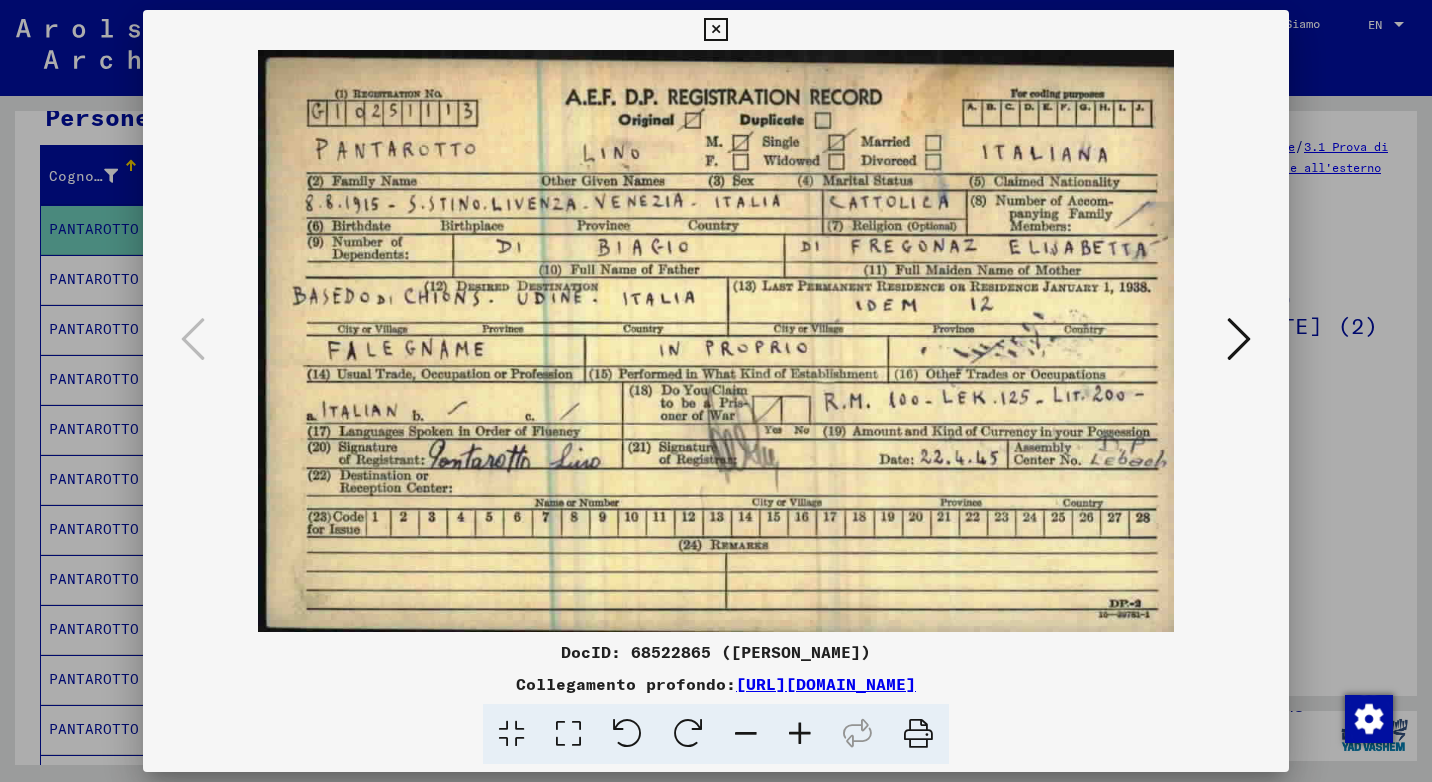 click at bounding box center (1239, 339) 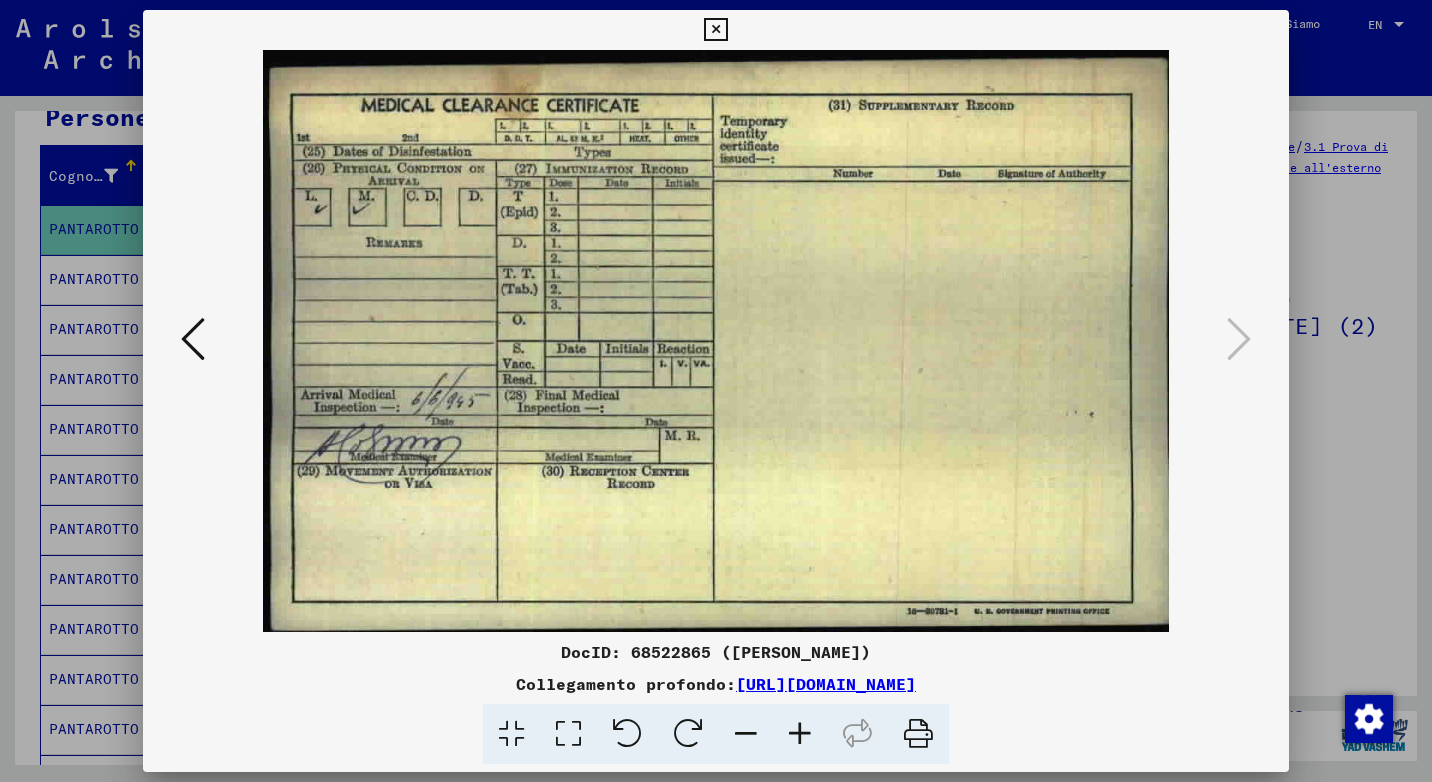 click at bounding box center [715, 30] 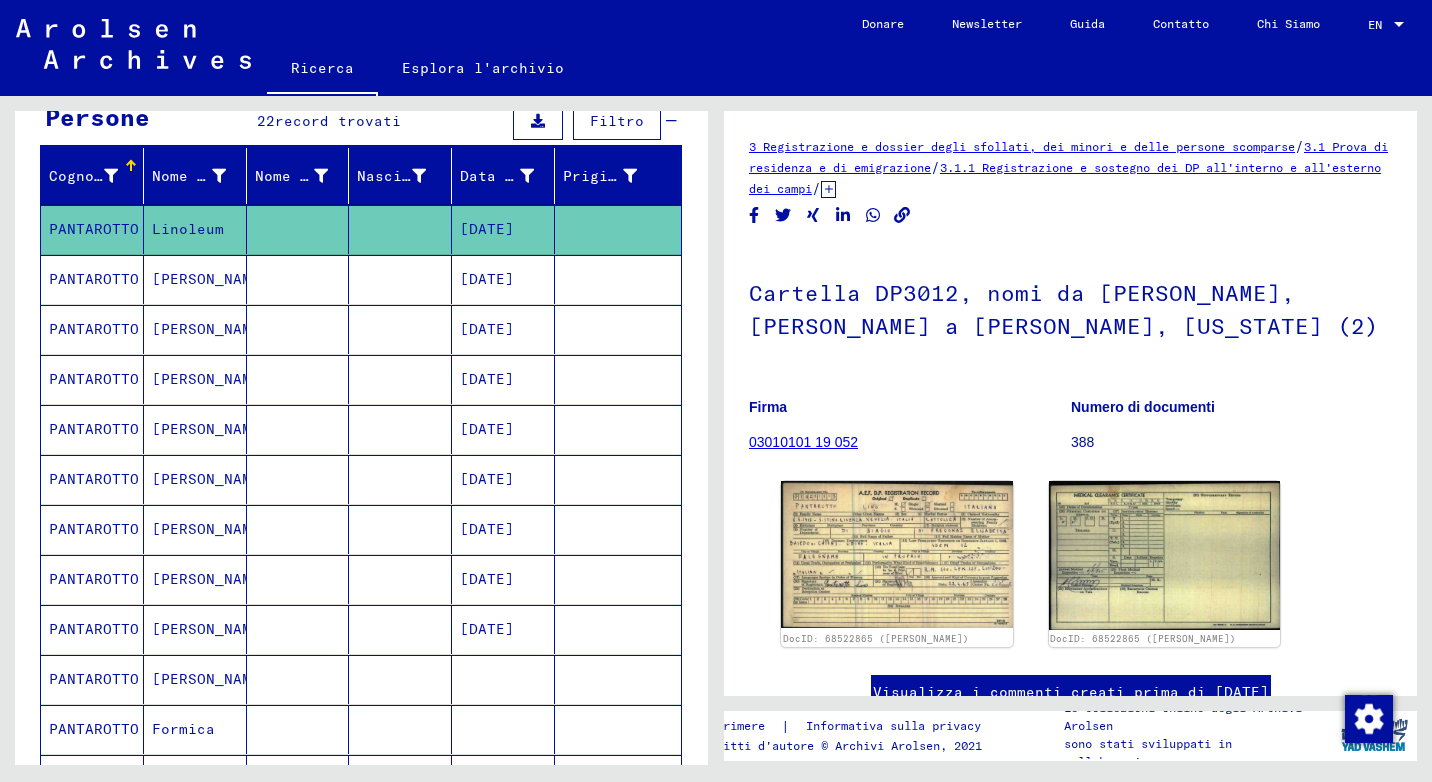 click on "[PERSON_NAME]" at bounding box center (195, 679) 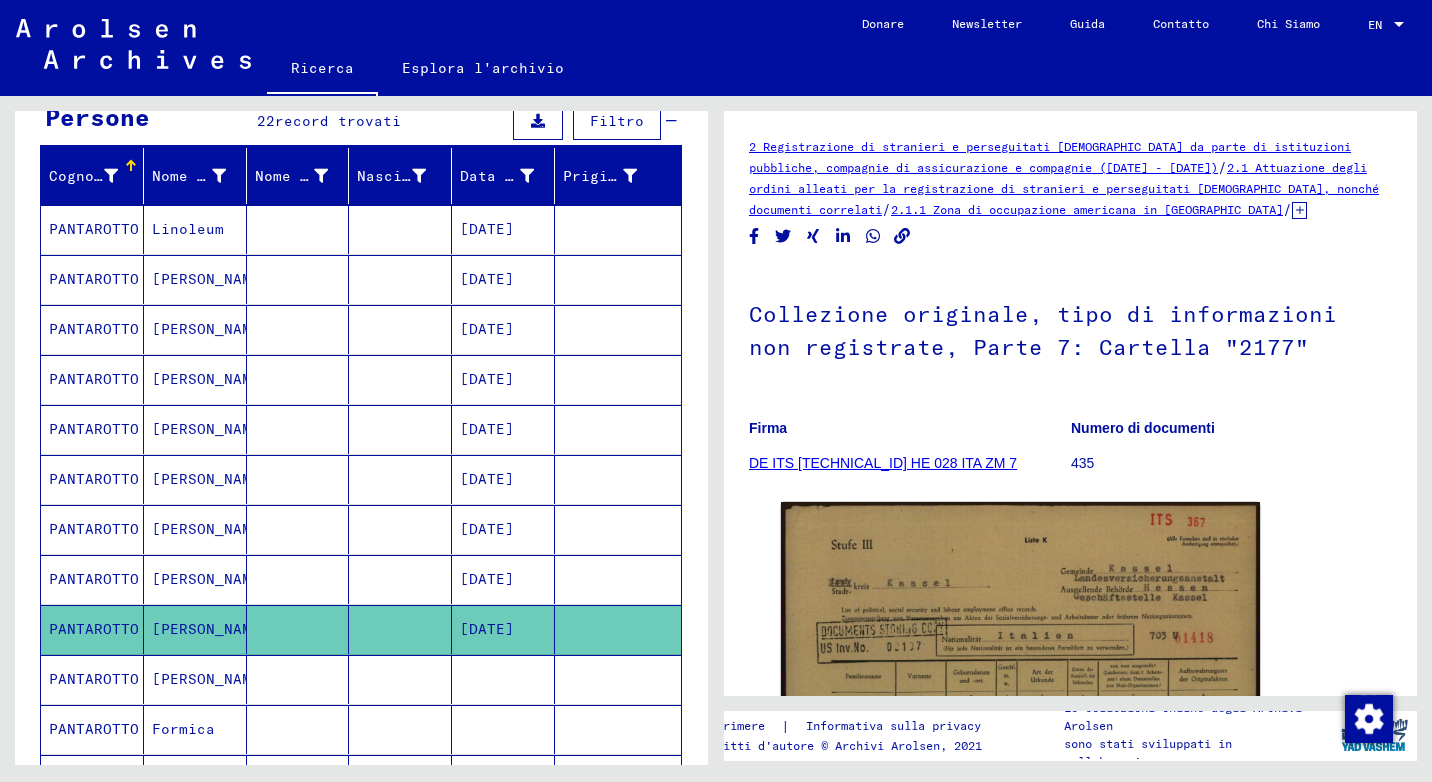 scroll, scrollTop: 0, scrollLeft: 0, axis: both 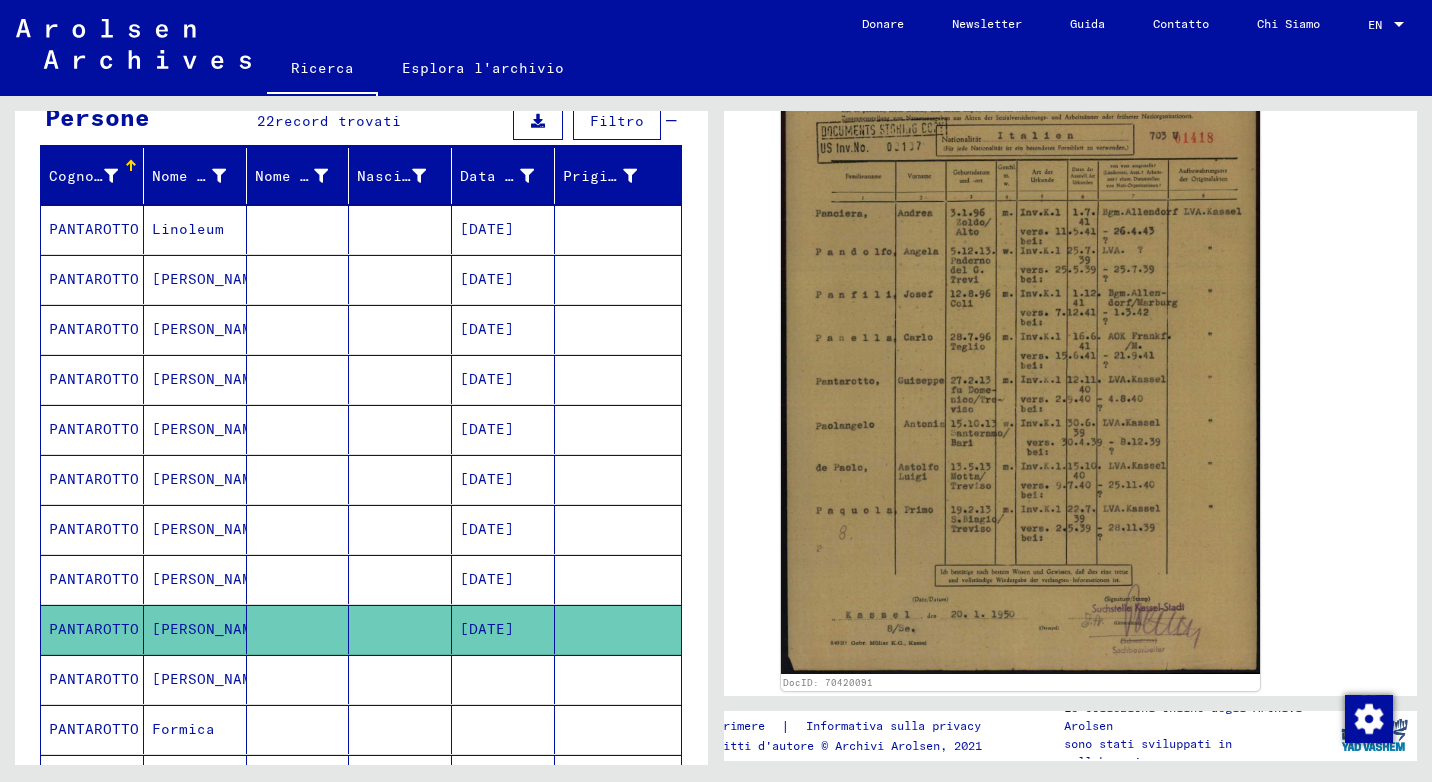 click 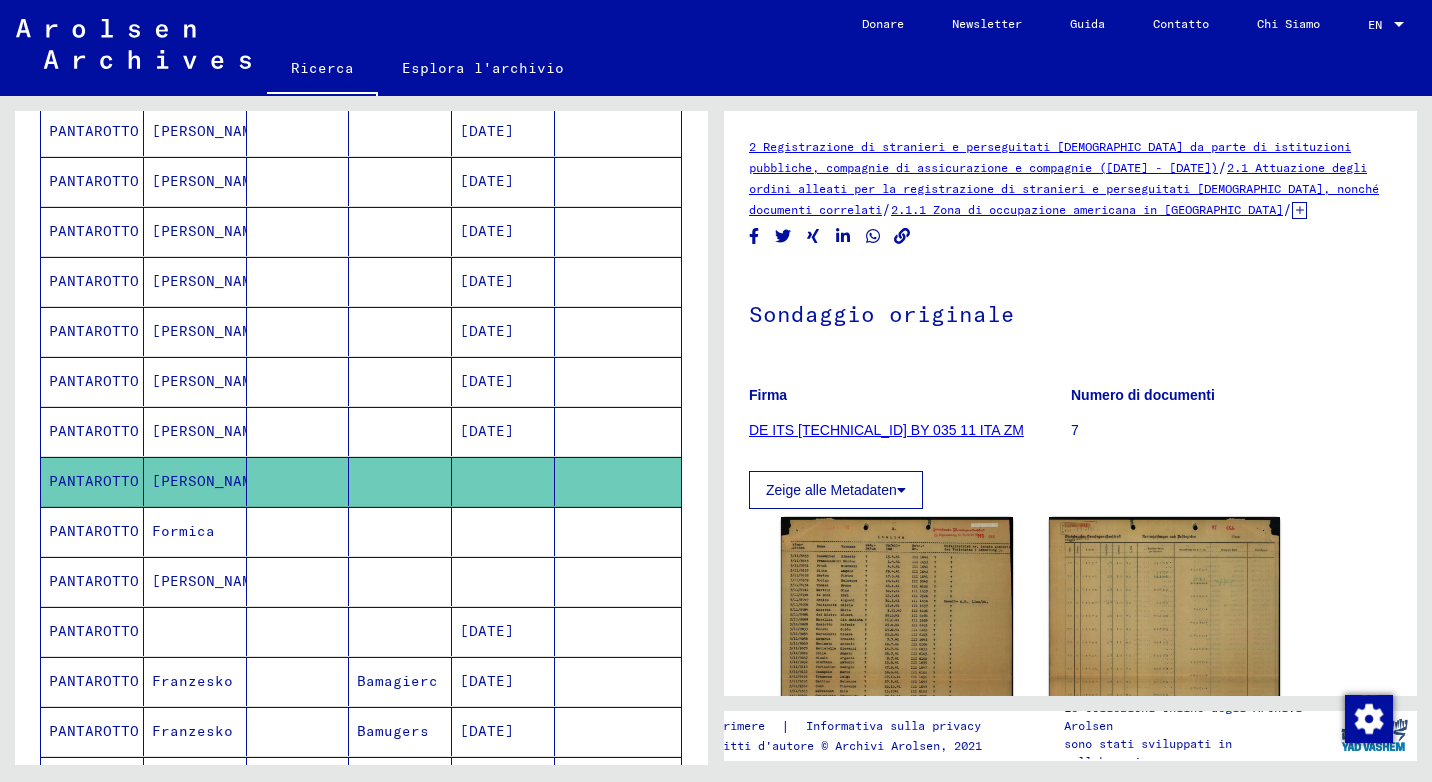scroll, scrollTop: 400, scrollLeft: 0, axis: vertical 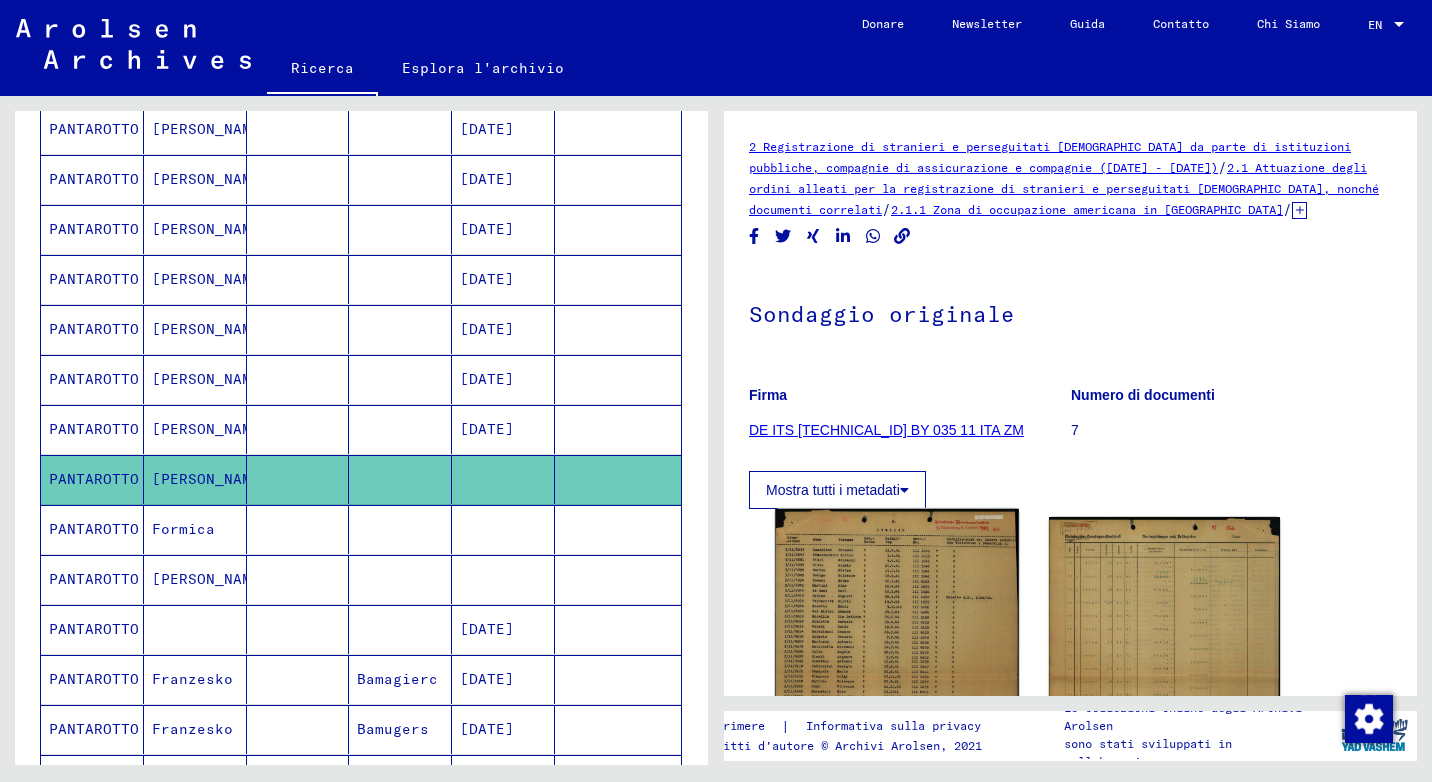 click 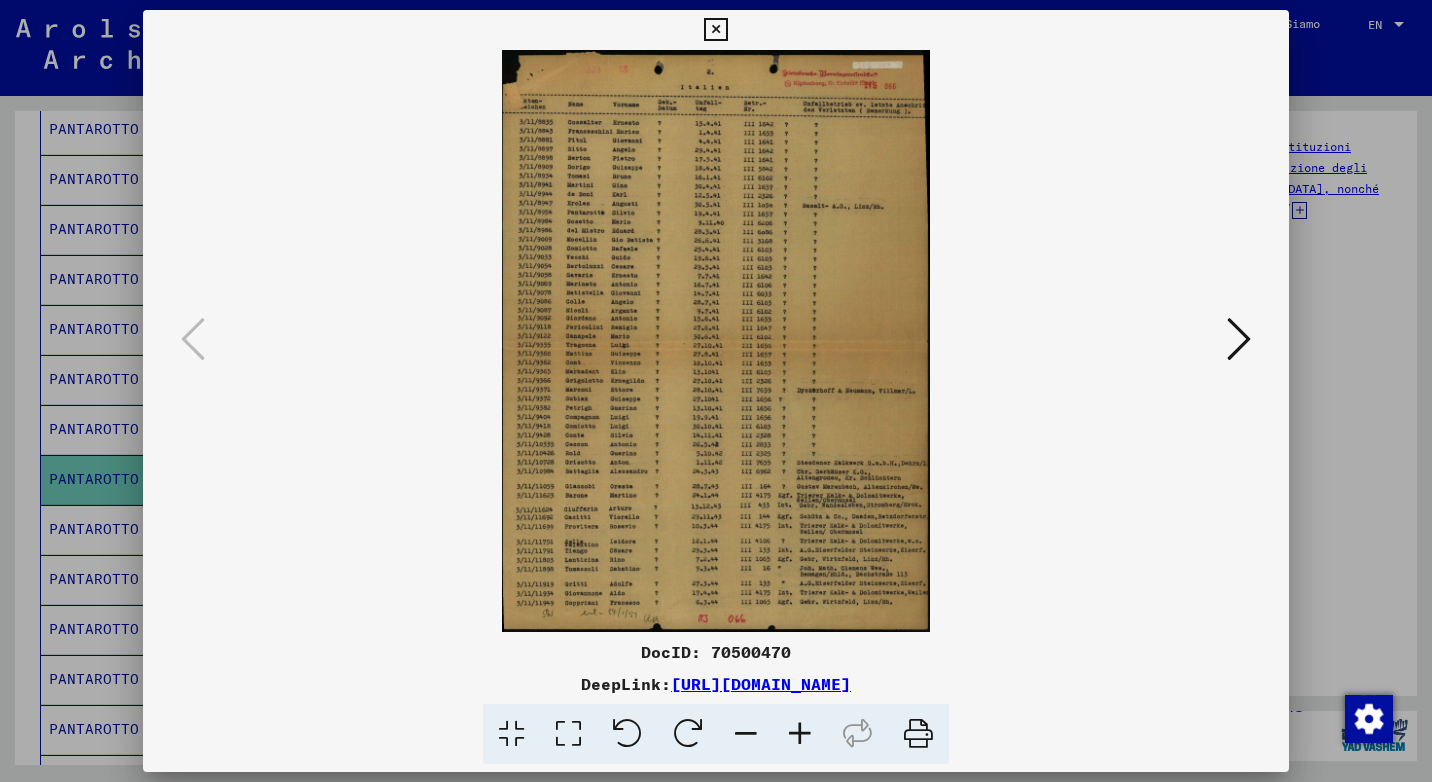 click at bounding box center [716, 341] 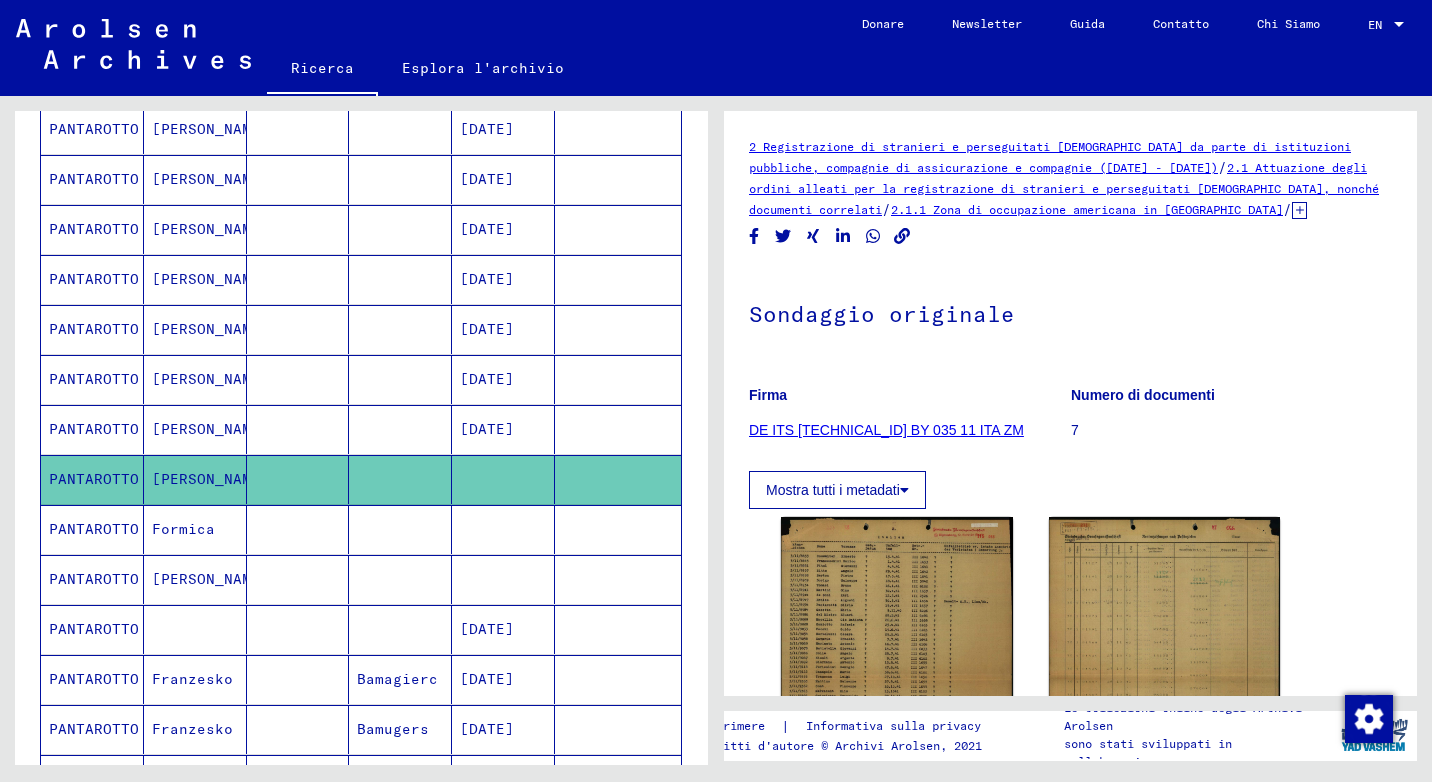click on "PANTAROTTO" at bounding box center [92, 579] 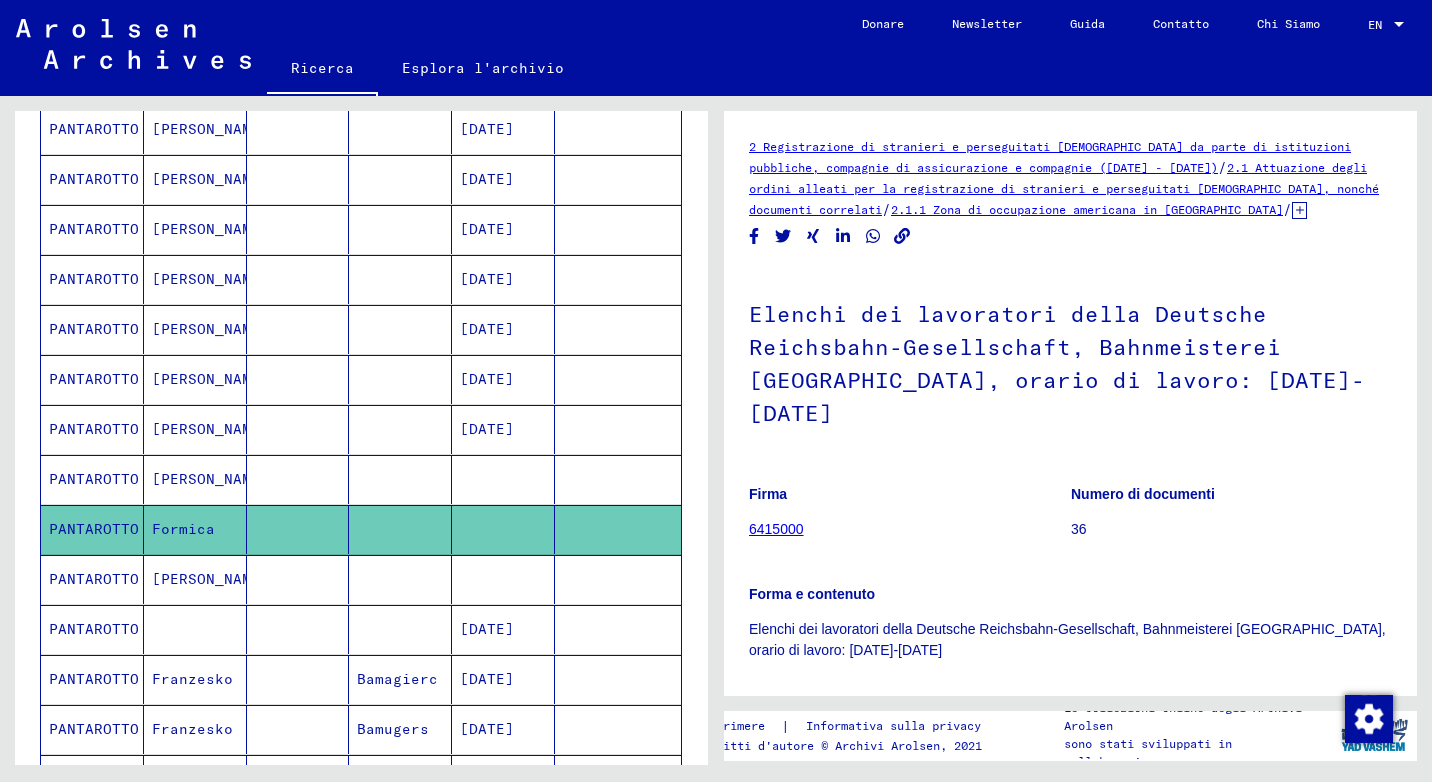 scroll, scrollTop: 0, scrollLeft: 0, axis: both 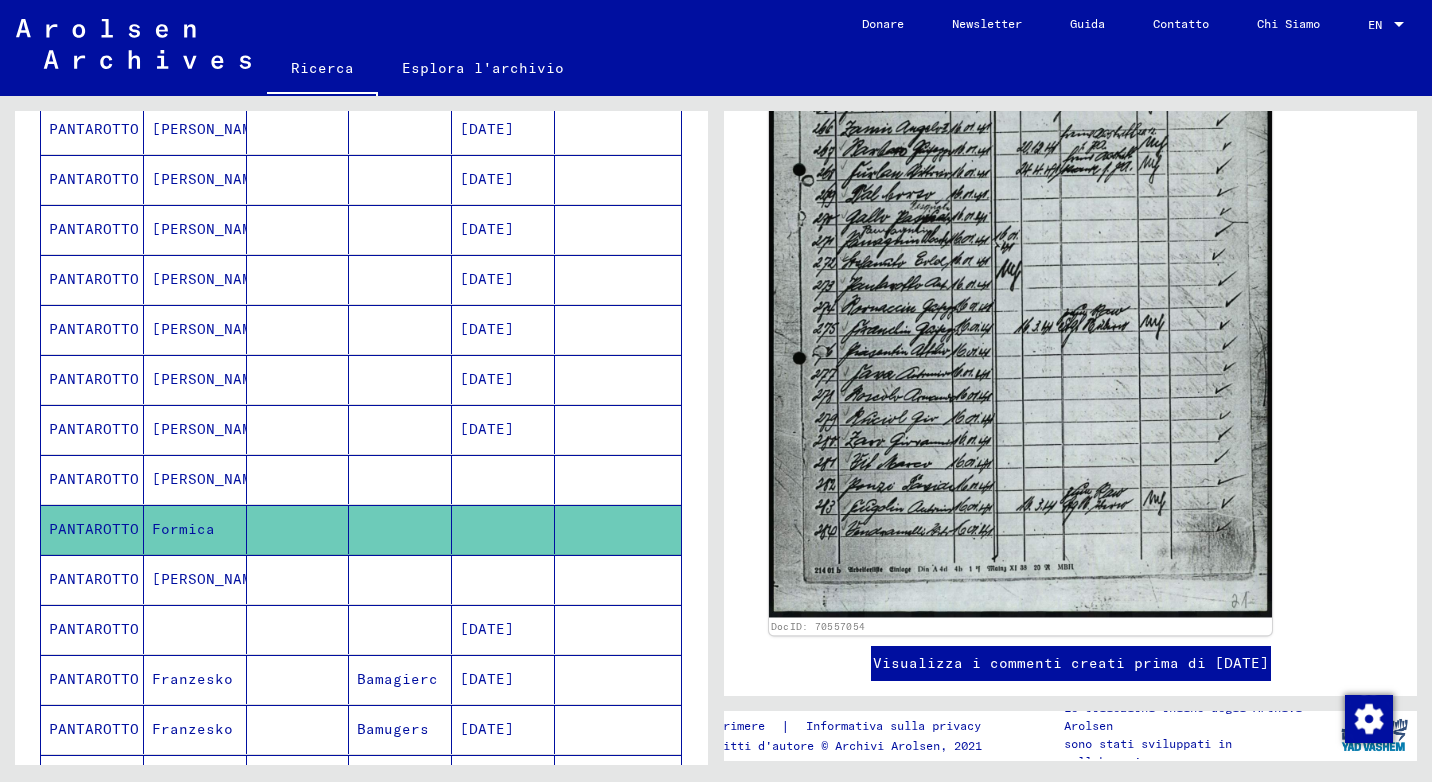 click 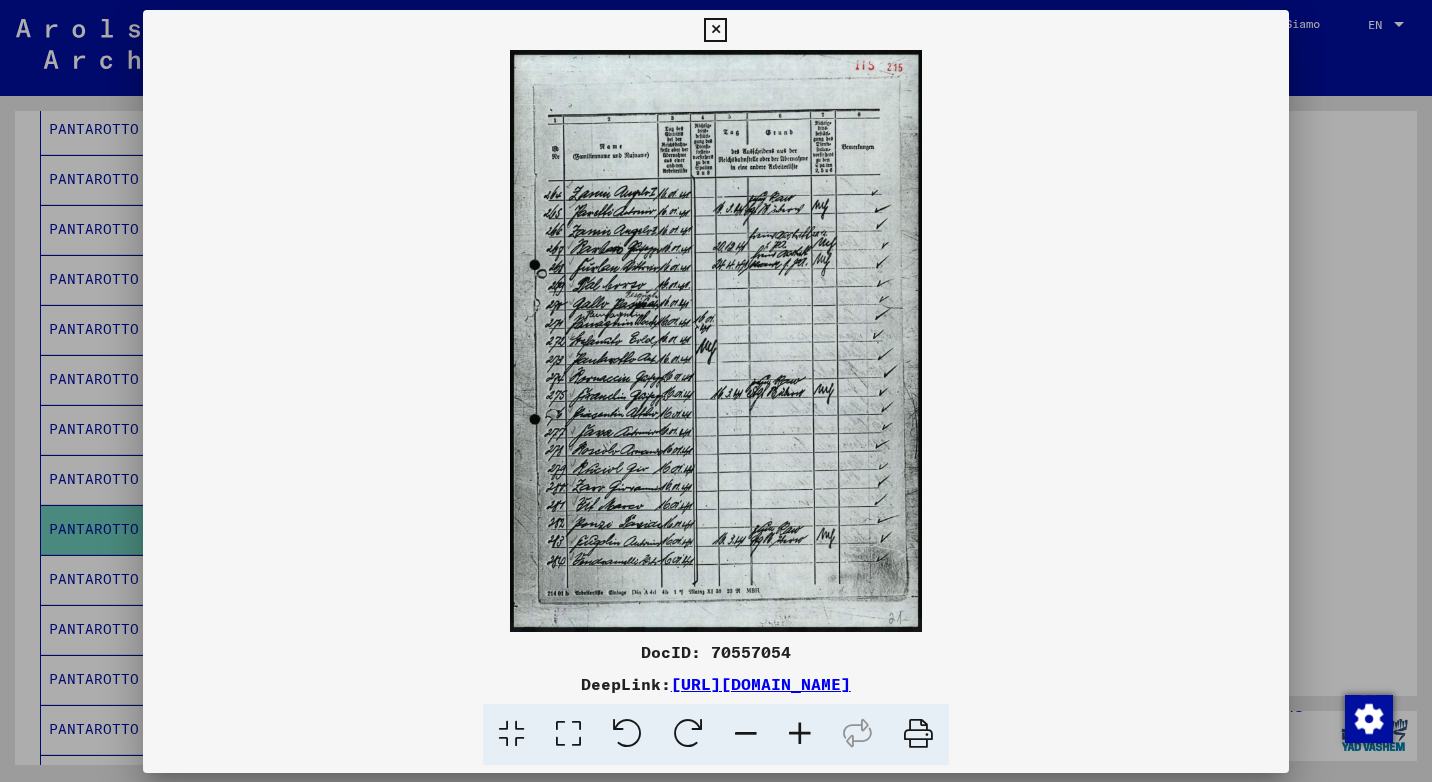 scroll, scrollTop: 866, scrollLeft: 0, axis: vertical 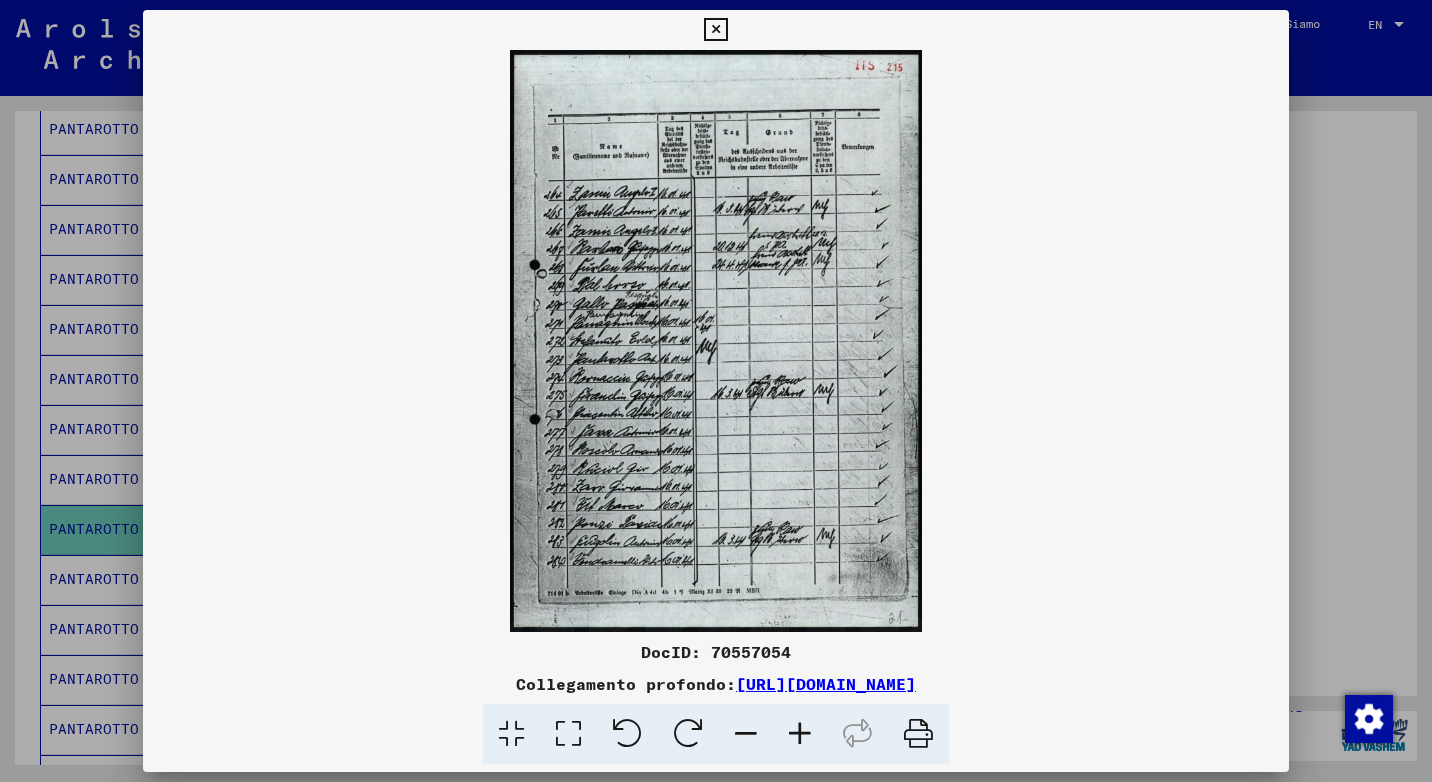 click at bounding box center (715, 30) 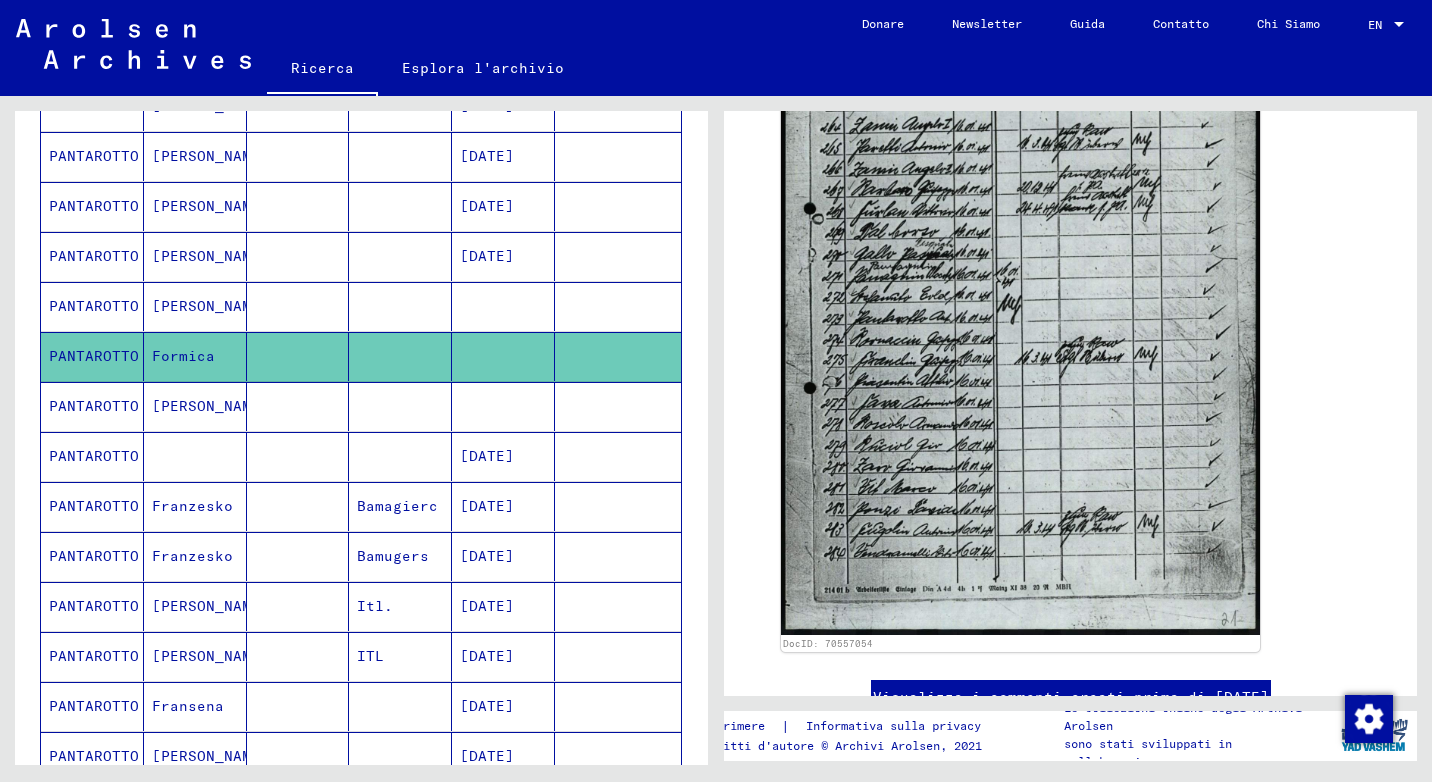 scroll, scrollTop: 600, scrollLeft: 0, axis: vertical 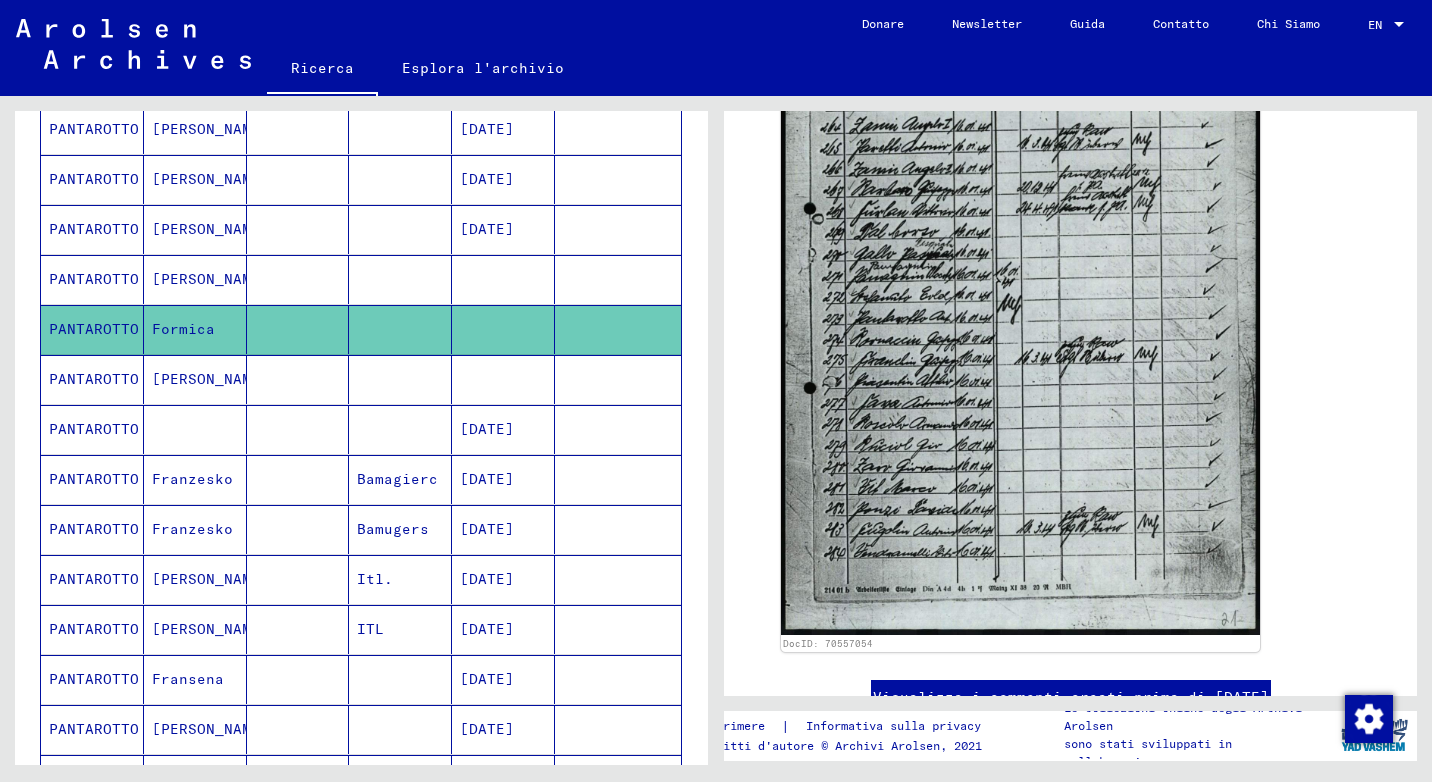click on "[PERSON_NAME]" at bounding box center (195, 429) 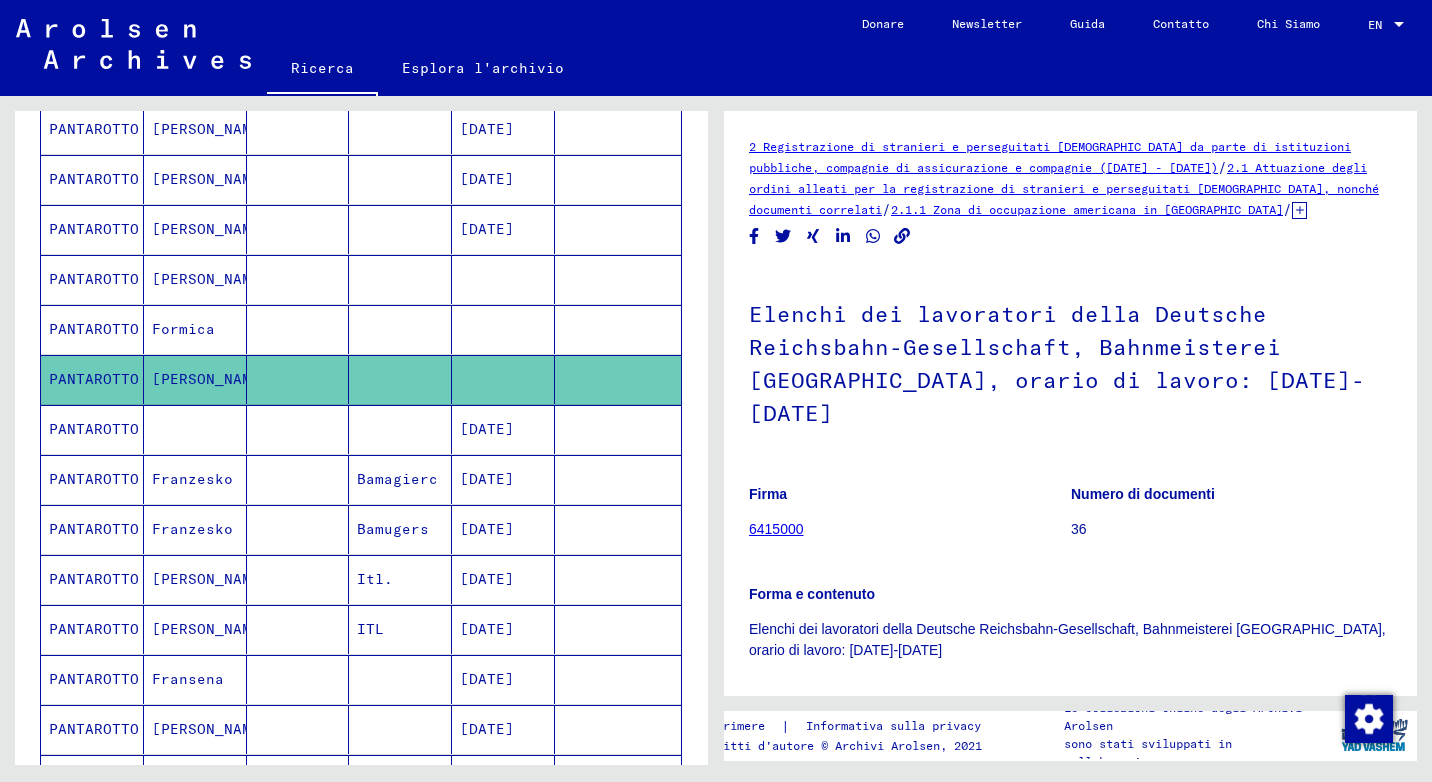 scroll, scrollTop: 0, scrollLeft: 0, axis: both 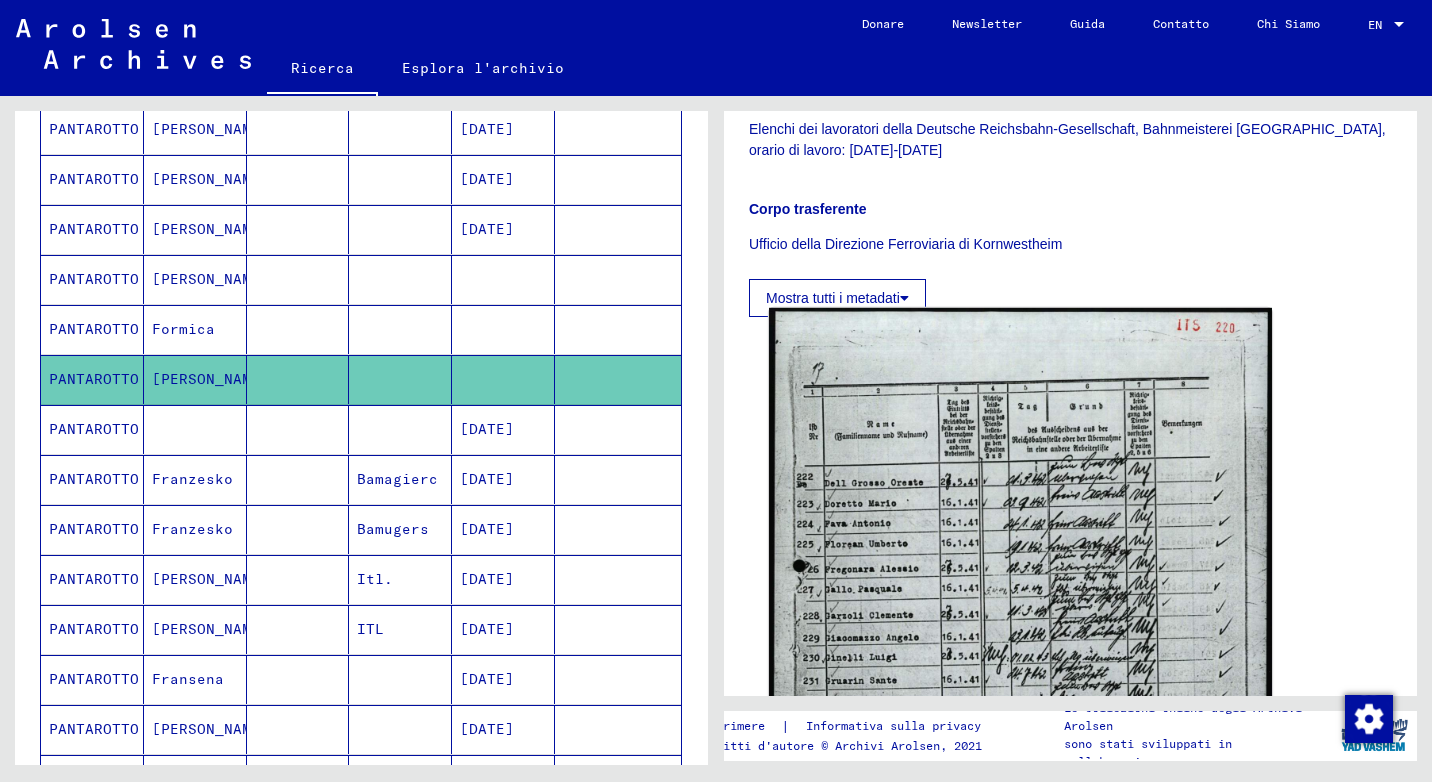 click 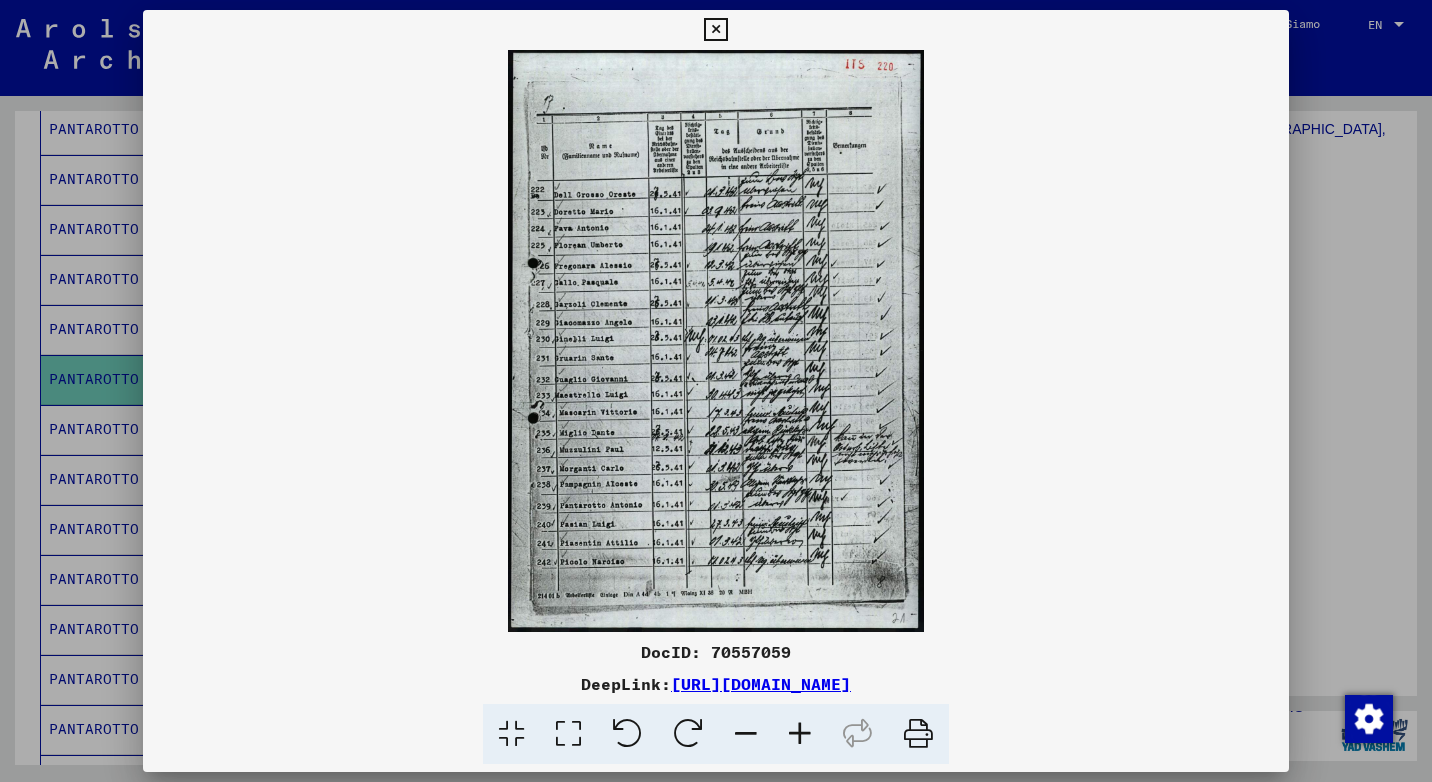 click at bounding box center (715, 30) 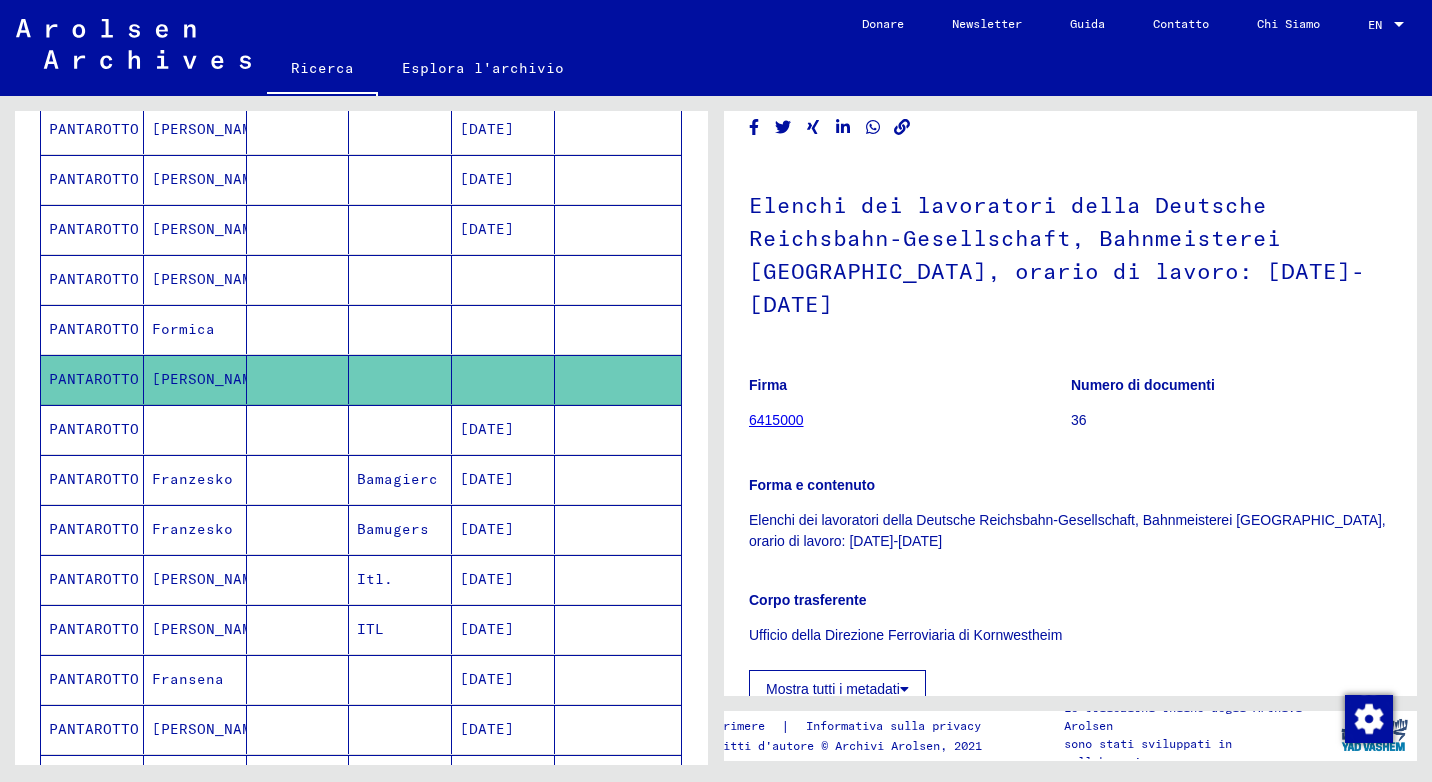 scroll, scrollTop: 100, scrollLeft: 0, axis: vertical 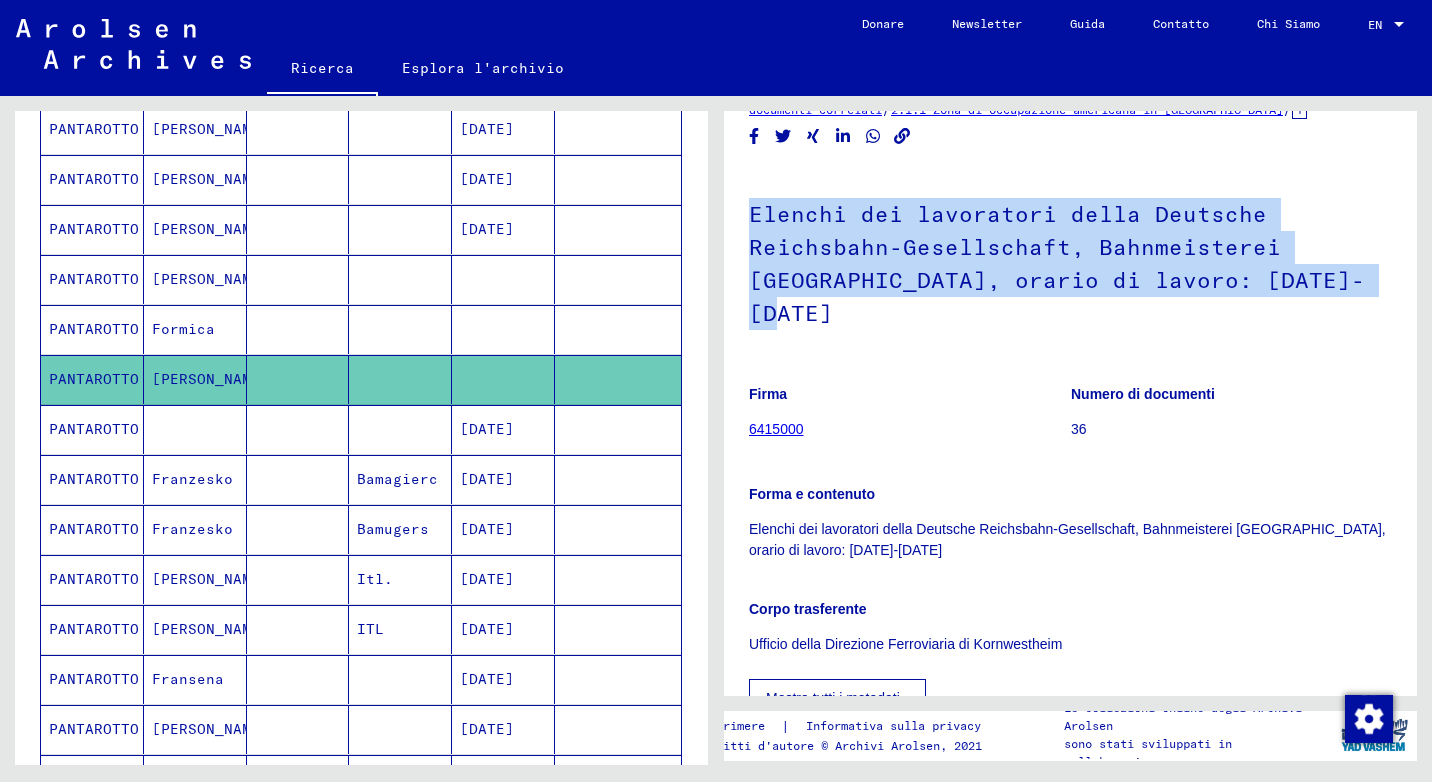 drag, startPoint x: 1375, startPoint y: 275, endPoint x: 751, endPoint y: 208, distance: 627.5867 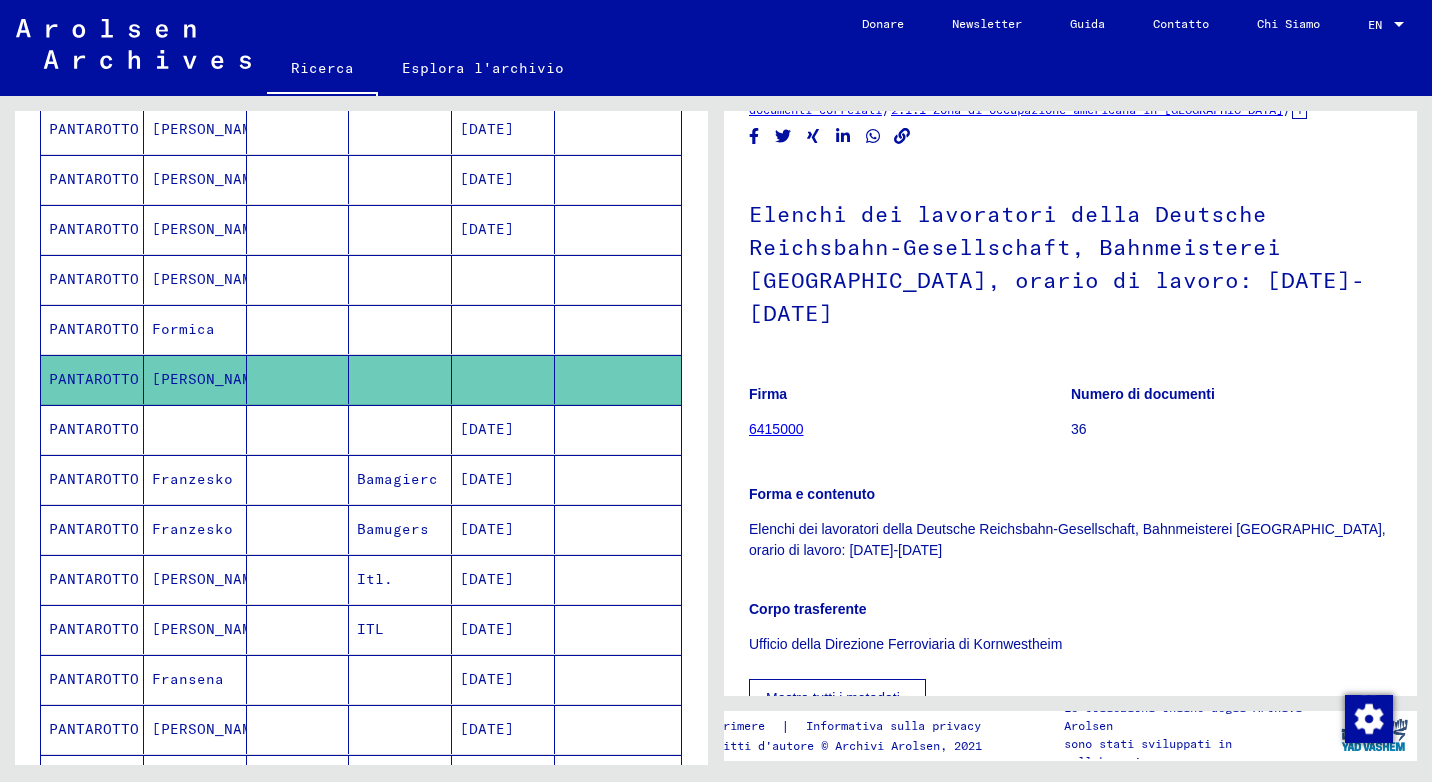 click on "PANTAROTTO" at bounding box center (92, 479) 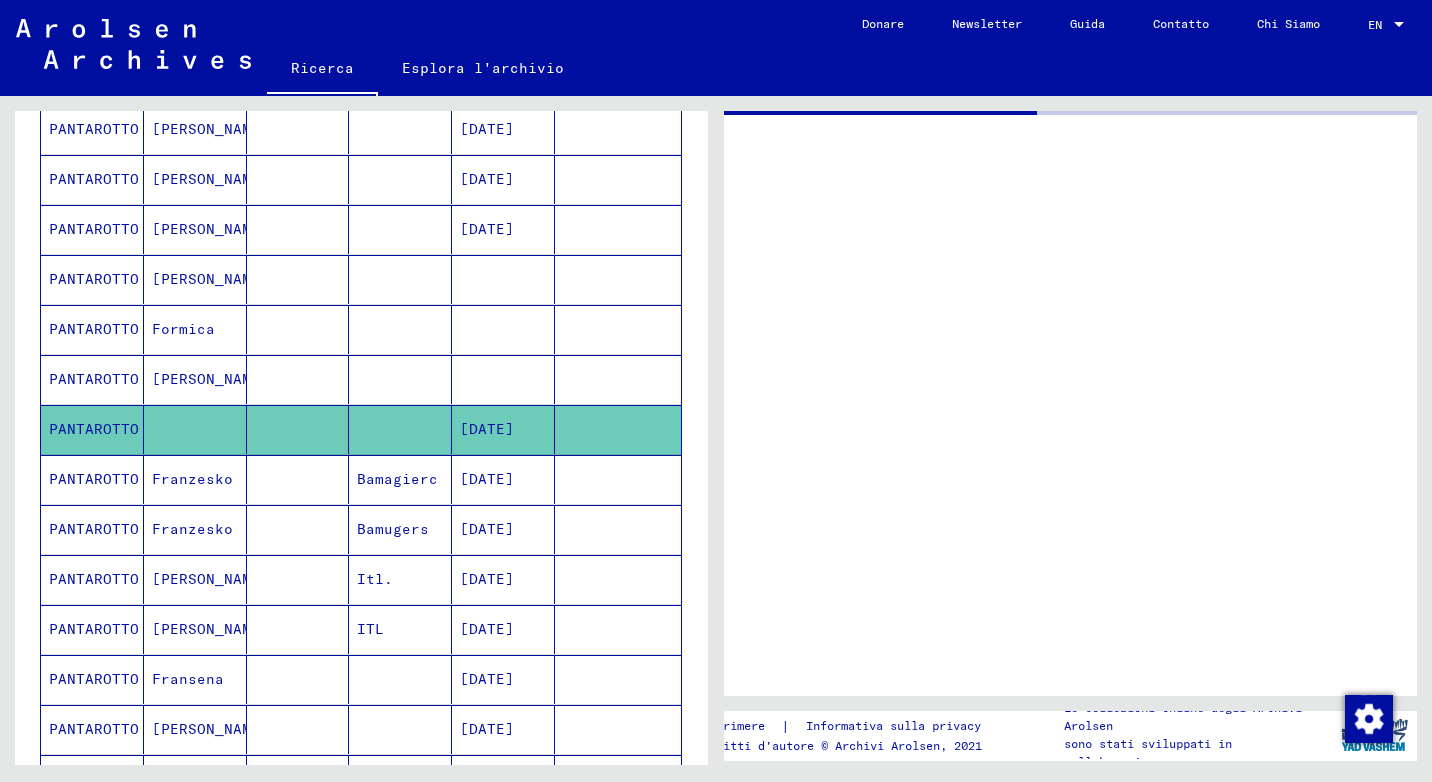 scroll, scrollTop: 0, scrollLeft: 0, axis: both 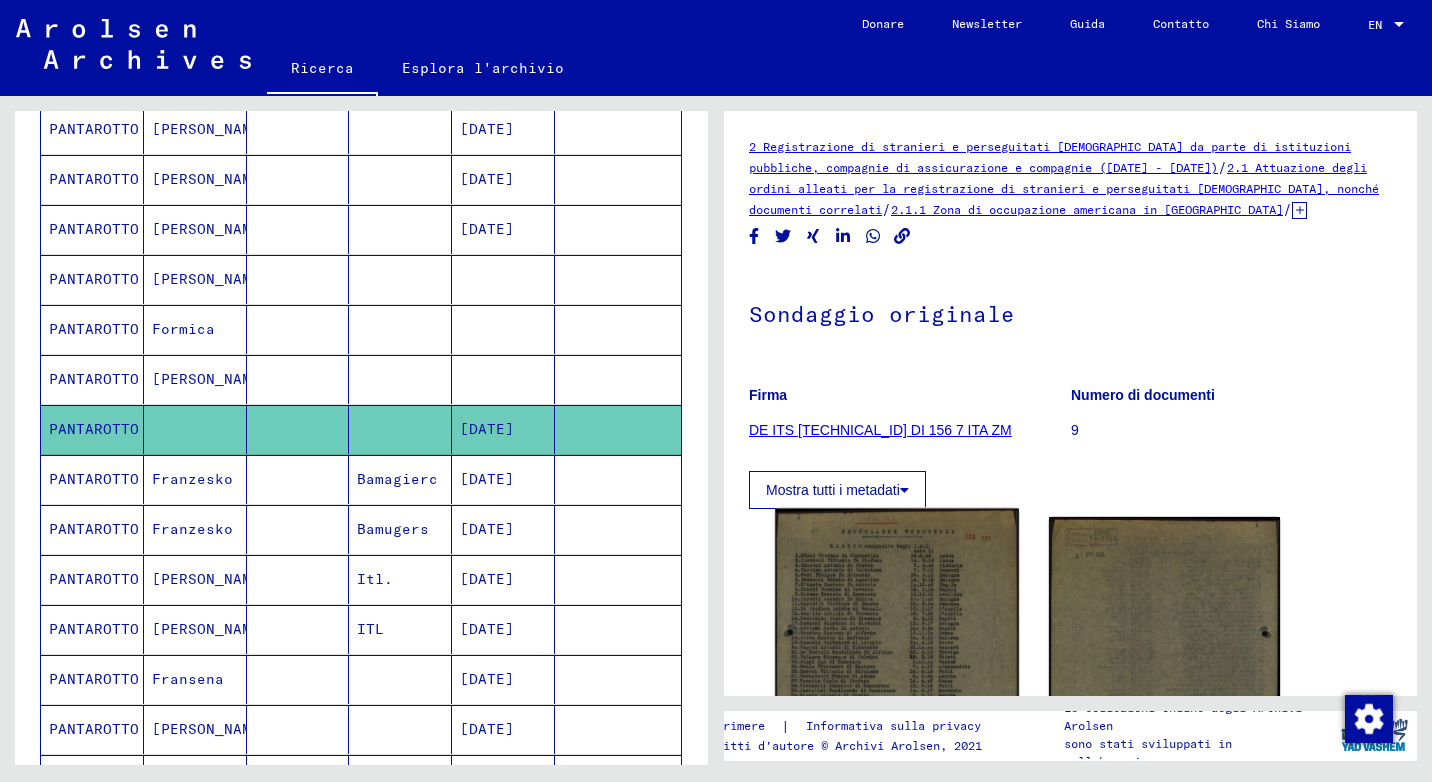 click 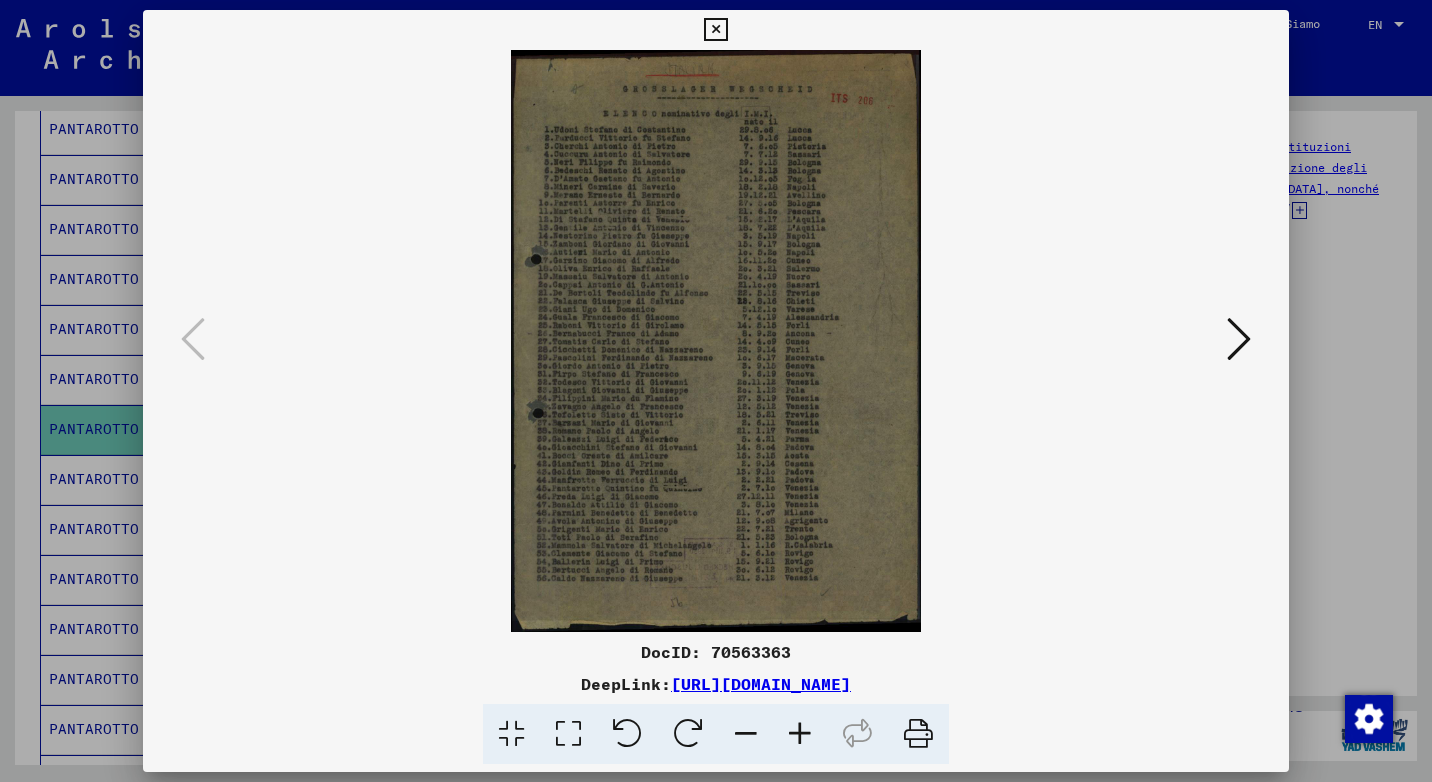 click at bounding box center [716, 341] 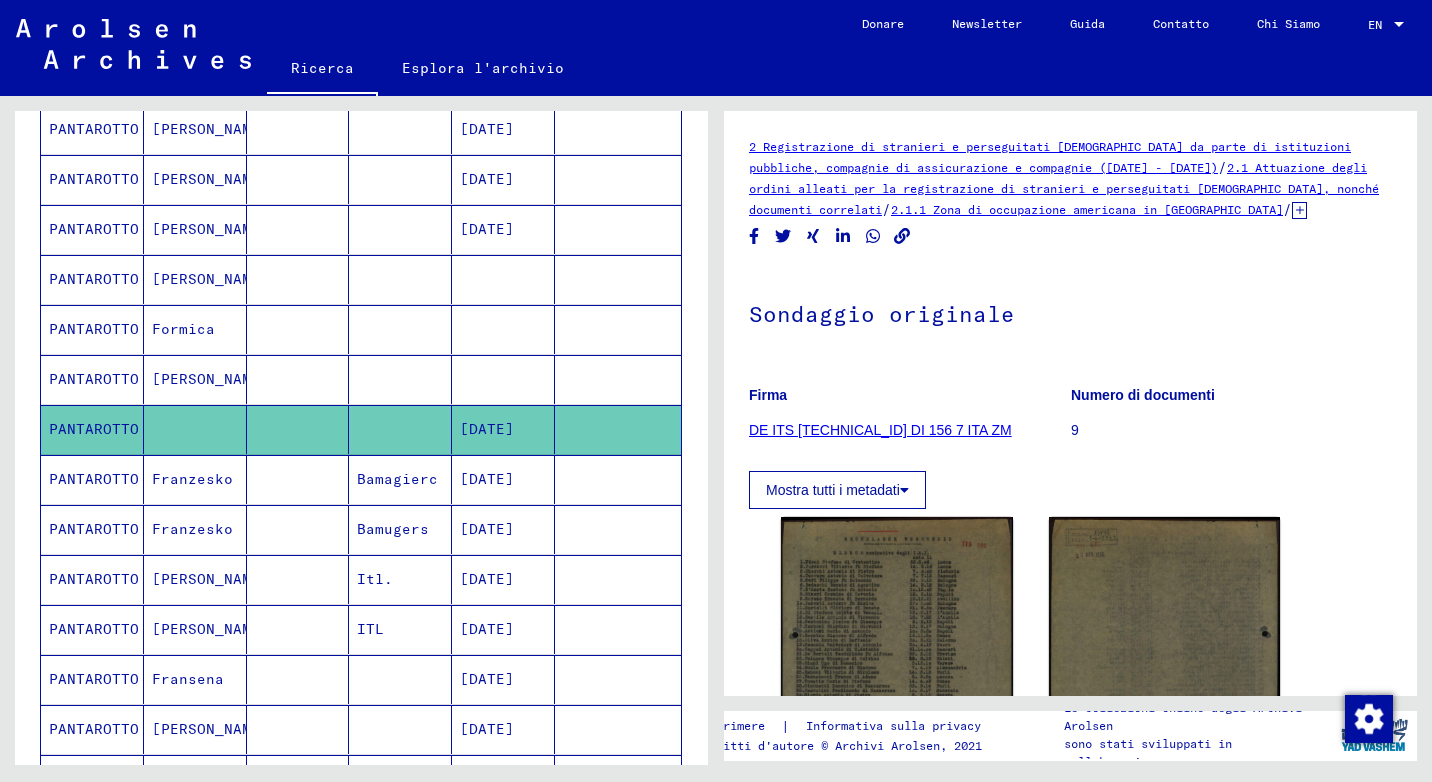 click on "Franzesko" at bounding box center (195, 529) 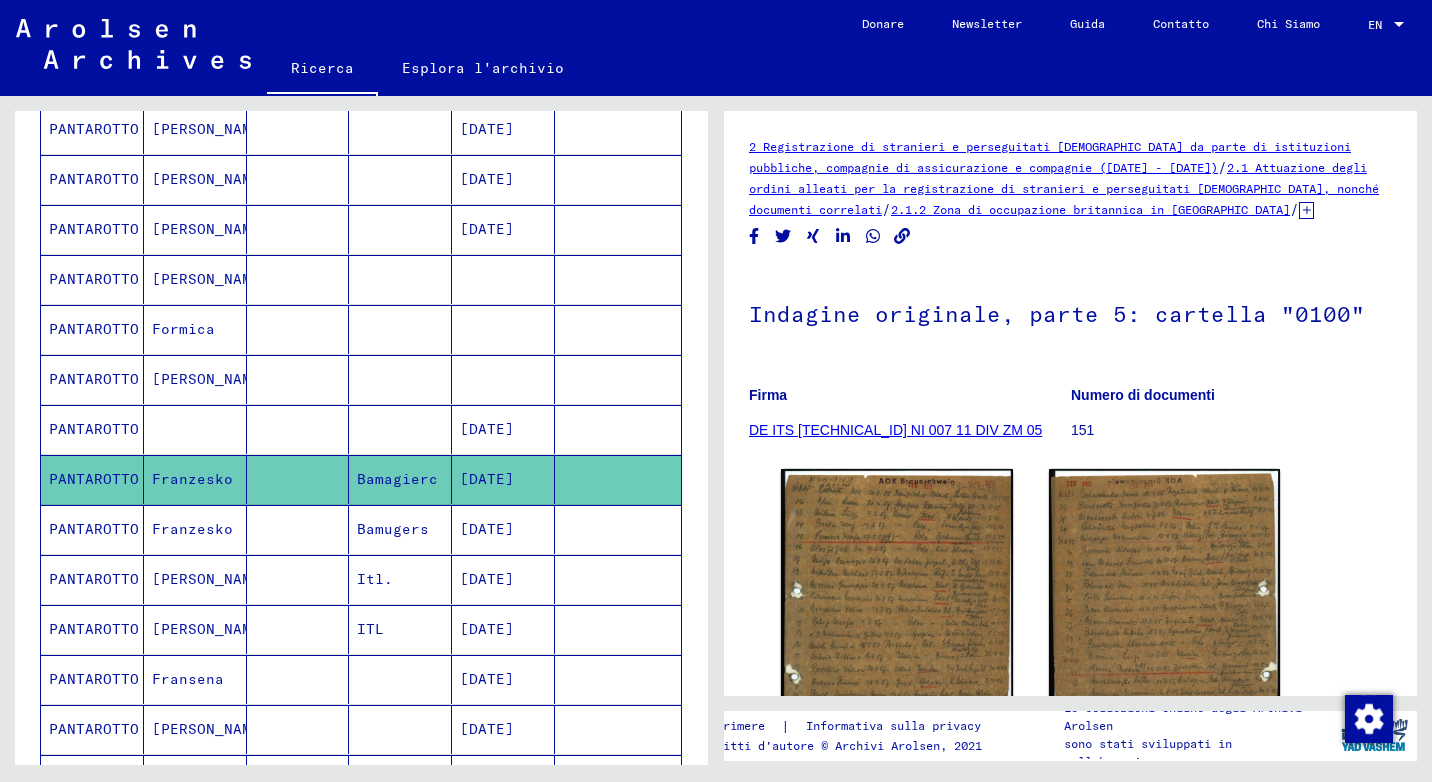scroll, scrollTop: 0, scrollLeft: 0, axis: both 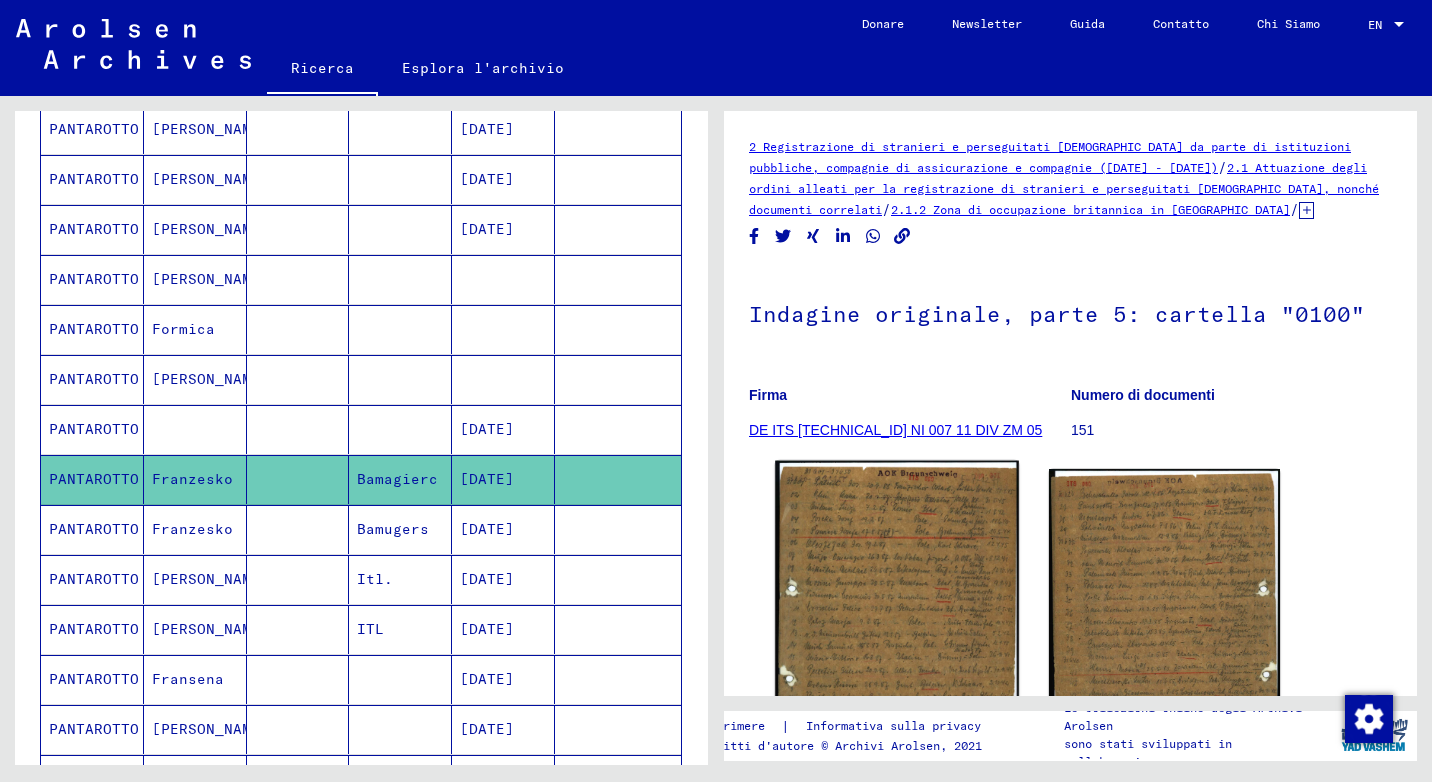 click 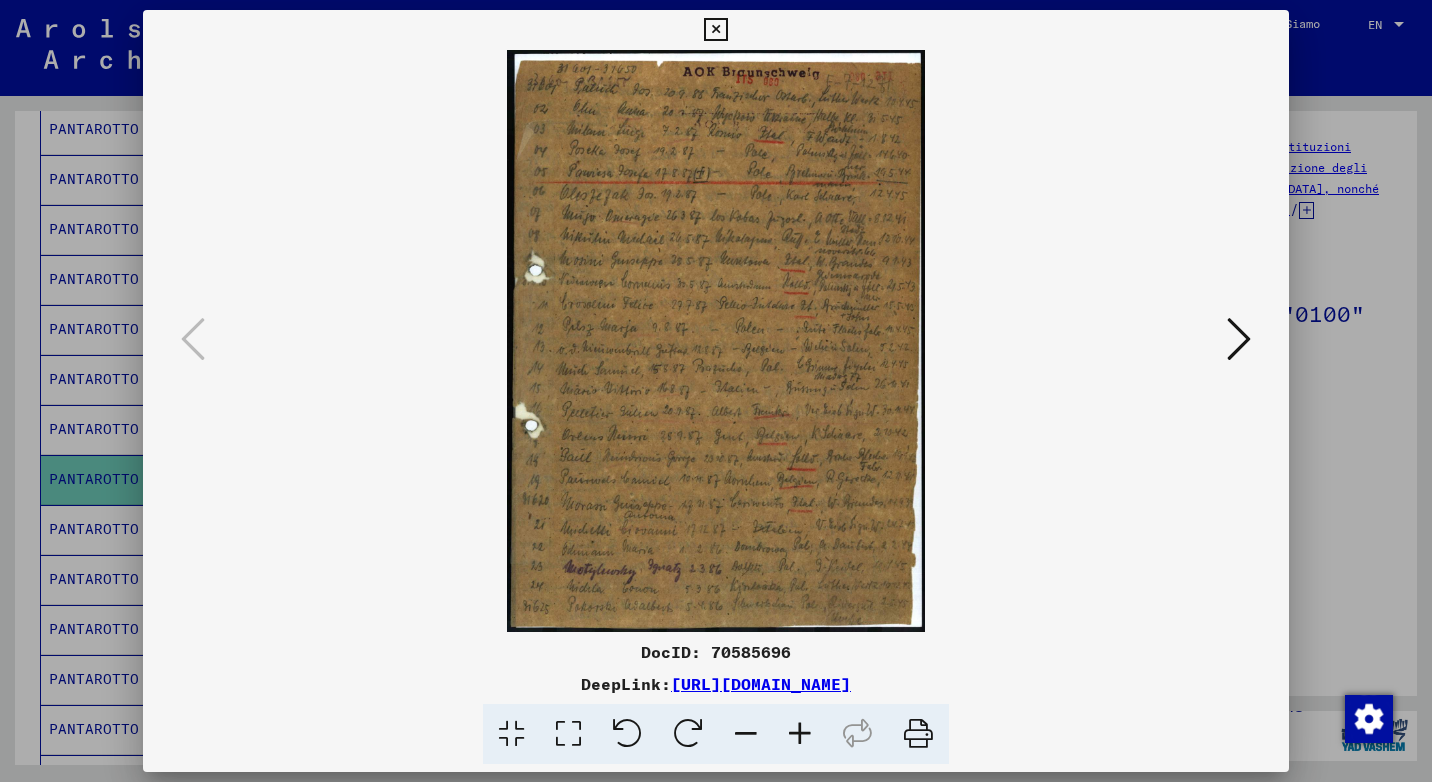 click at bounding box center [1239, 339] 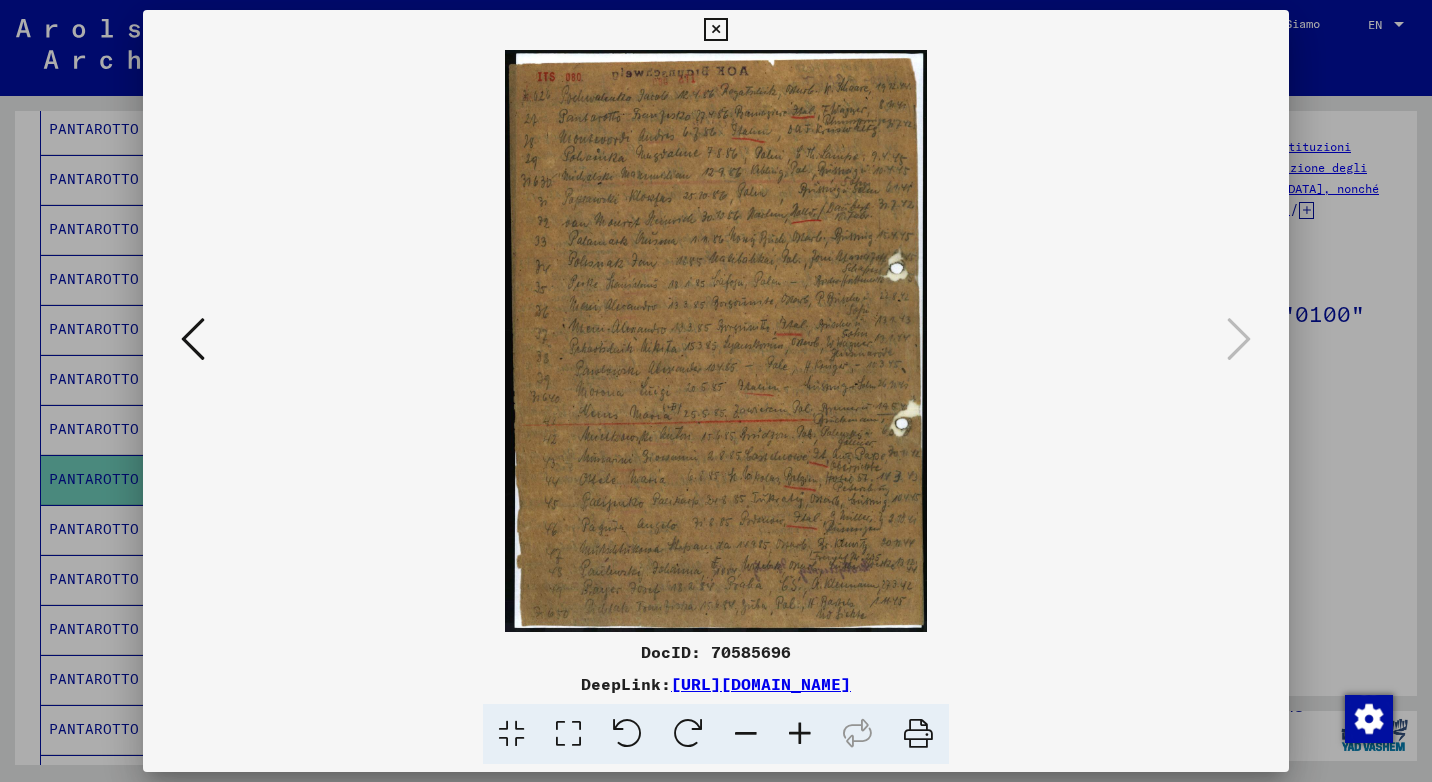 click at bounding box center (193, 339) 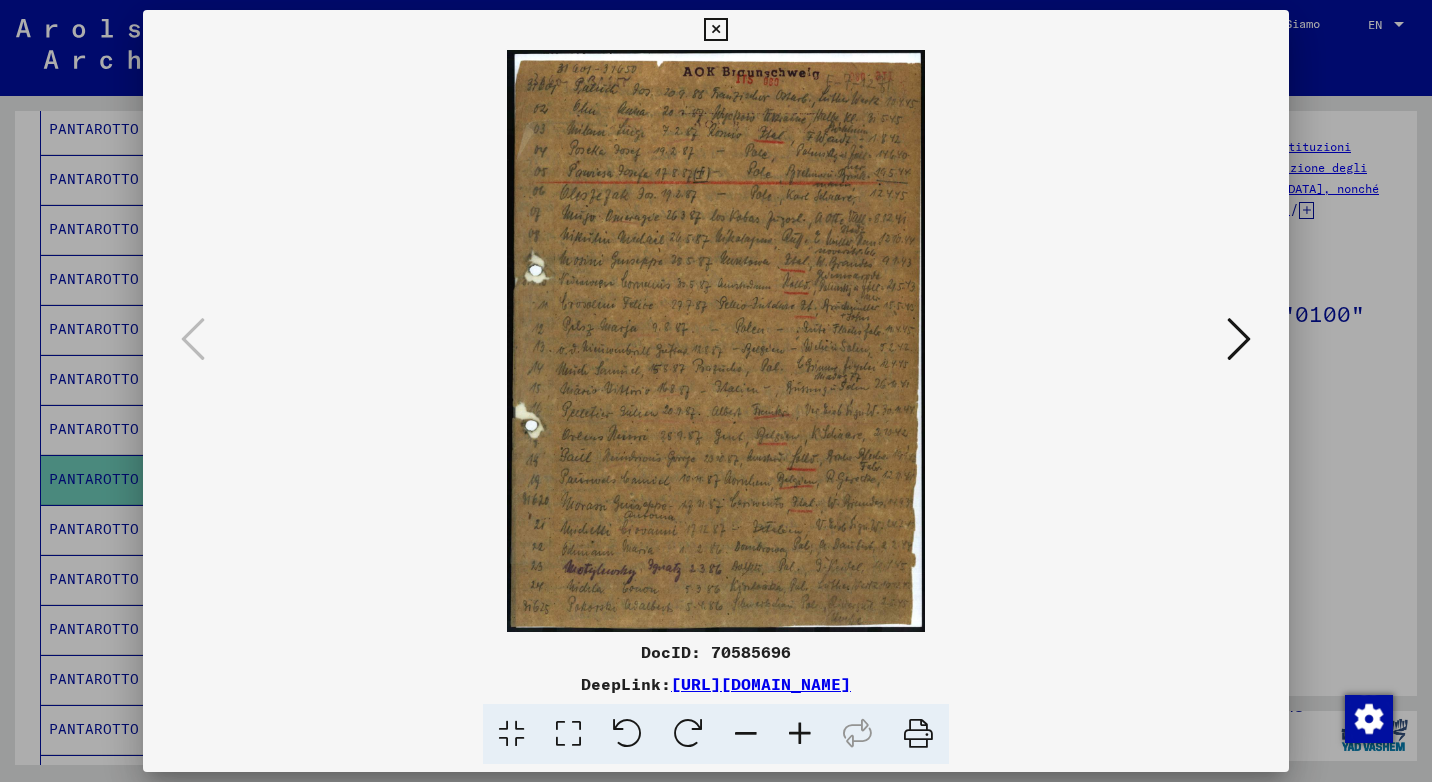 click at bounding box center (715, 30) 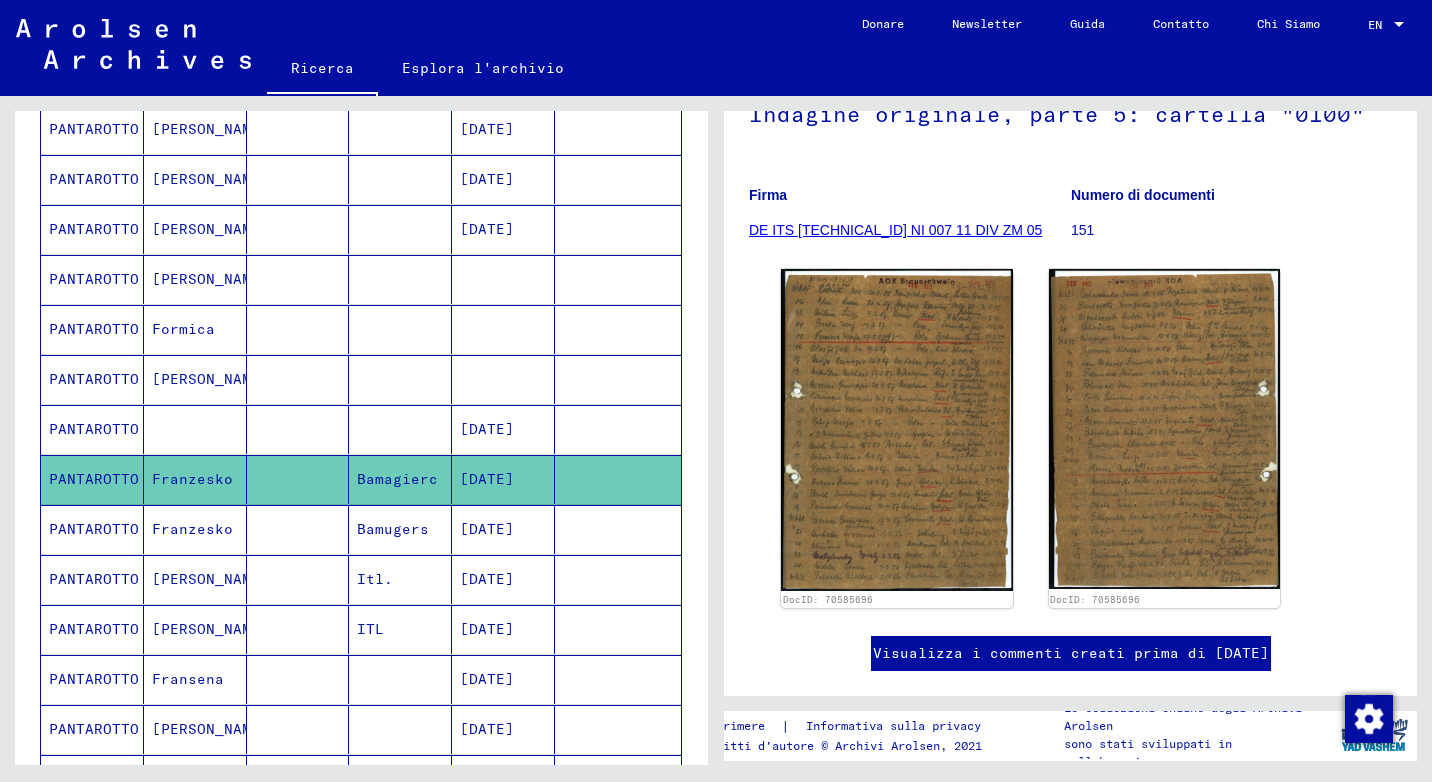 scroll, scrollTop: 0, scrollLeft: 0, axis: both 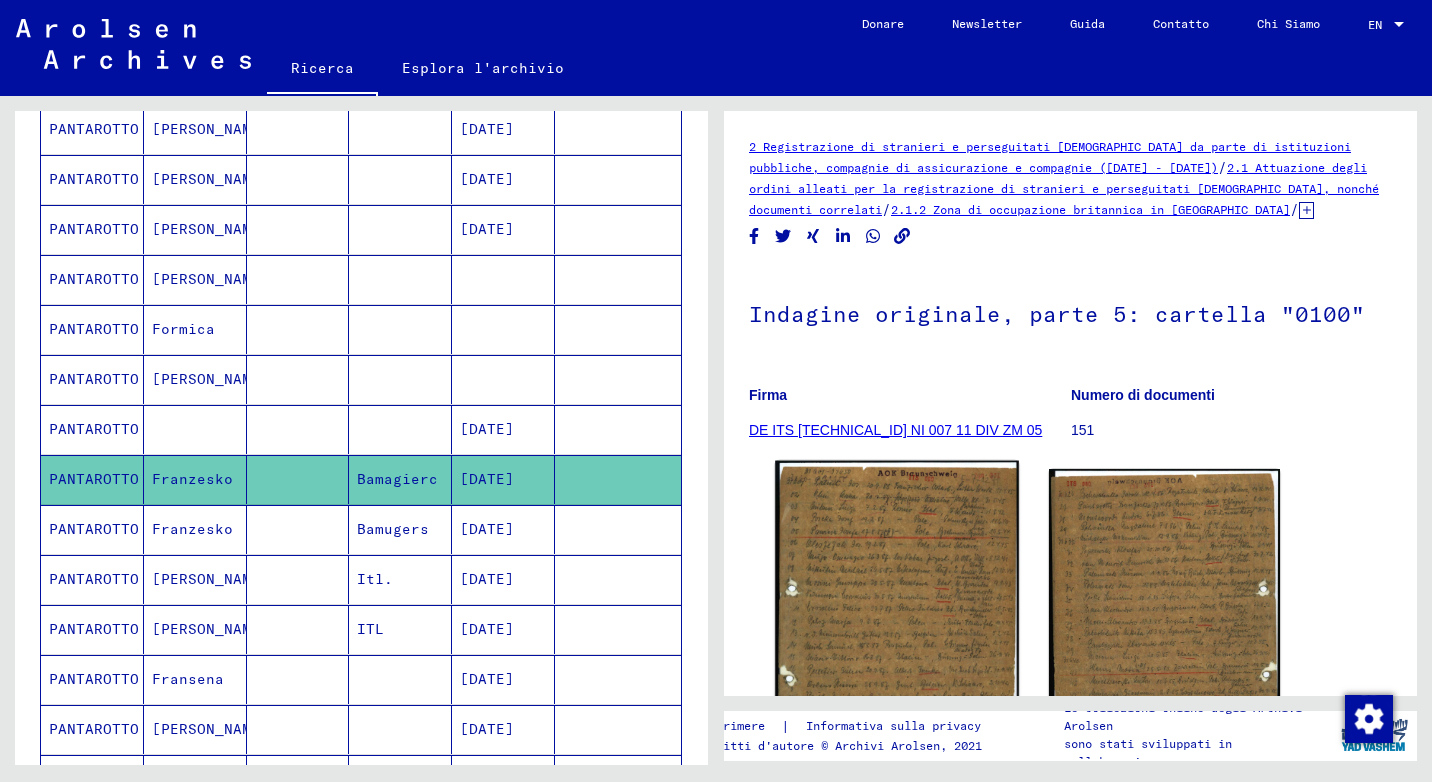 click 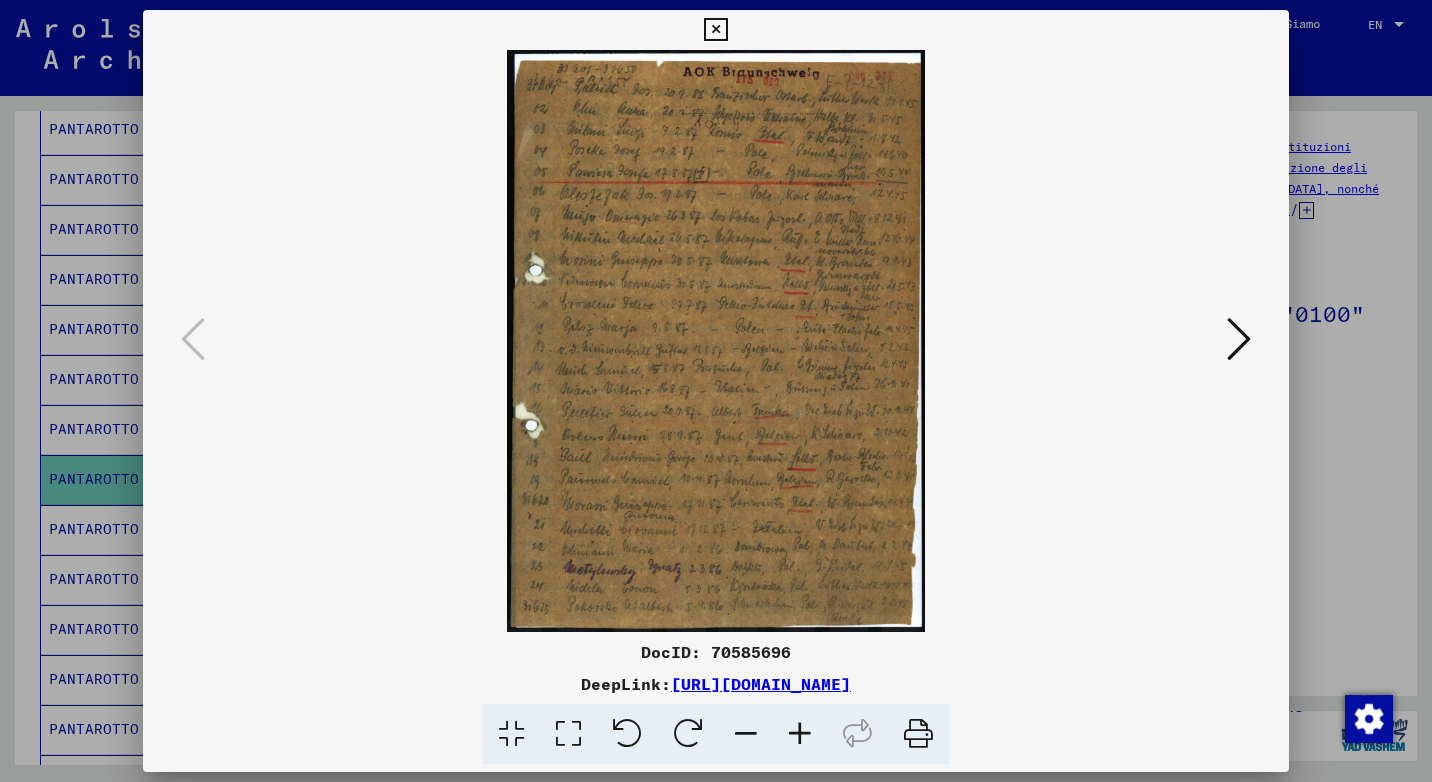 click at bounding box center [715, 30] 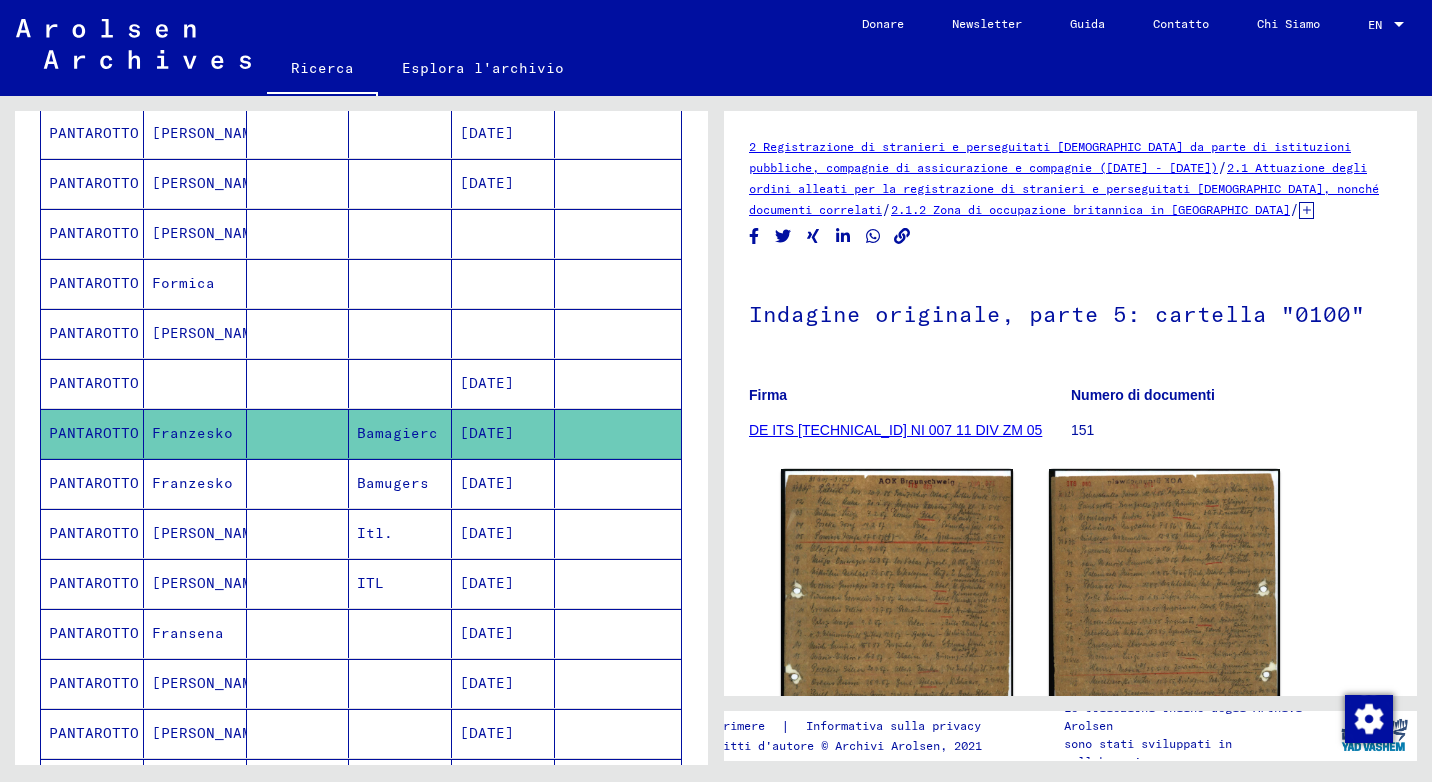 scroll, scrollTop: 700, scrollLeft: 0, axis: vertical 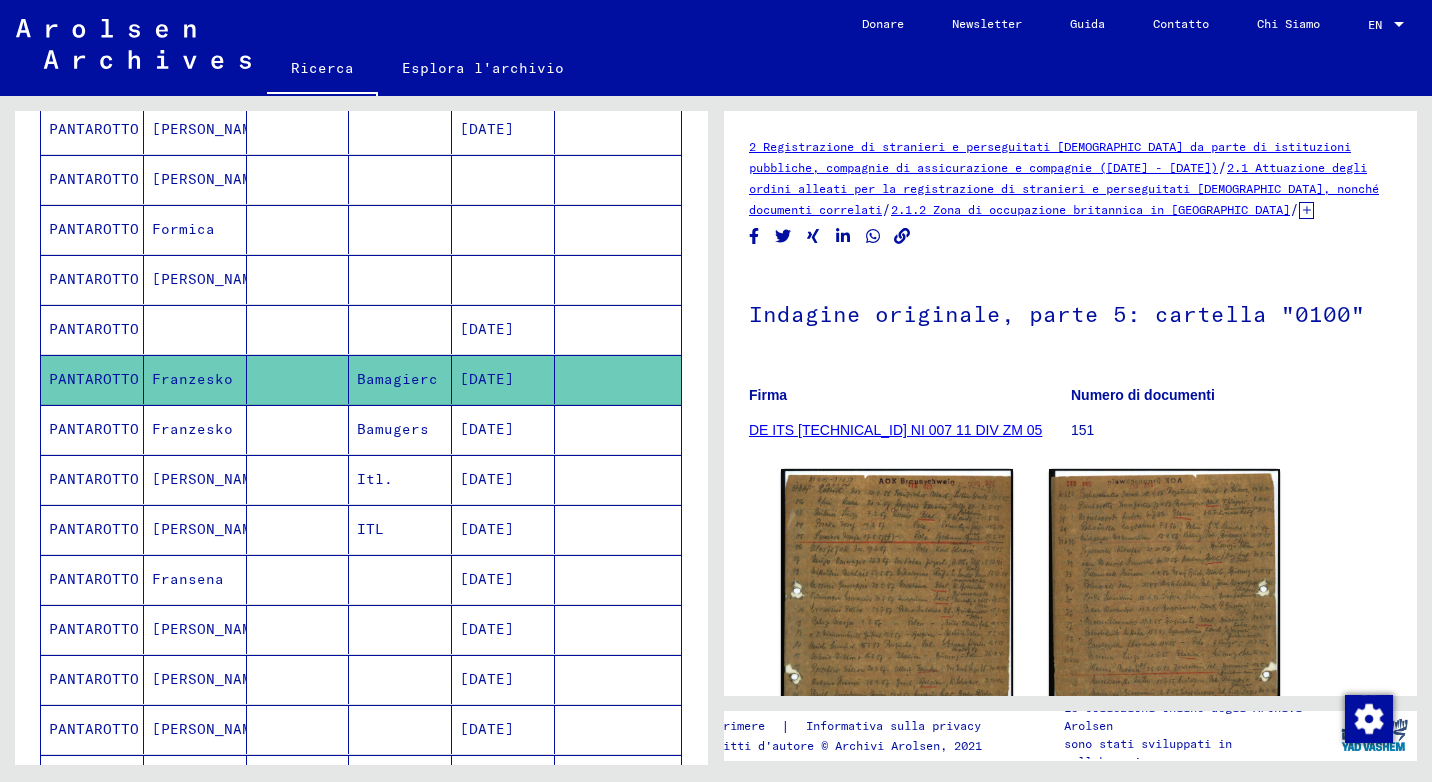 click on "Itl." at bounding box center [400, 529] 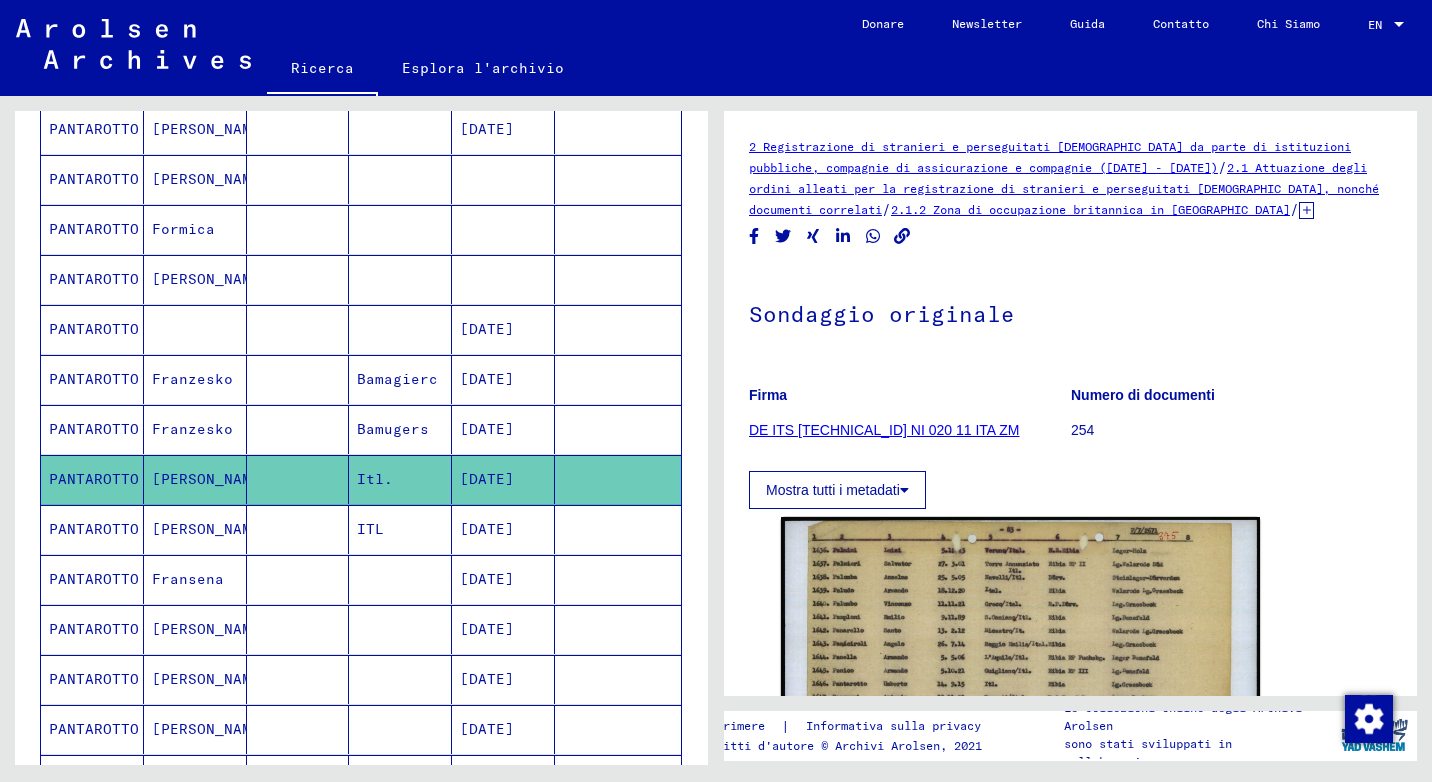 scroll, scrollTop: 0, scrollLeft: 0, axis: both 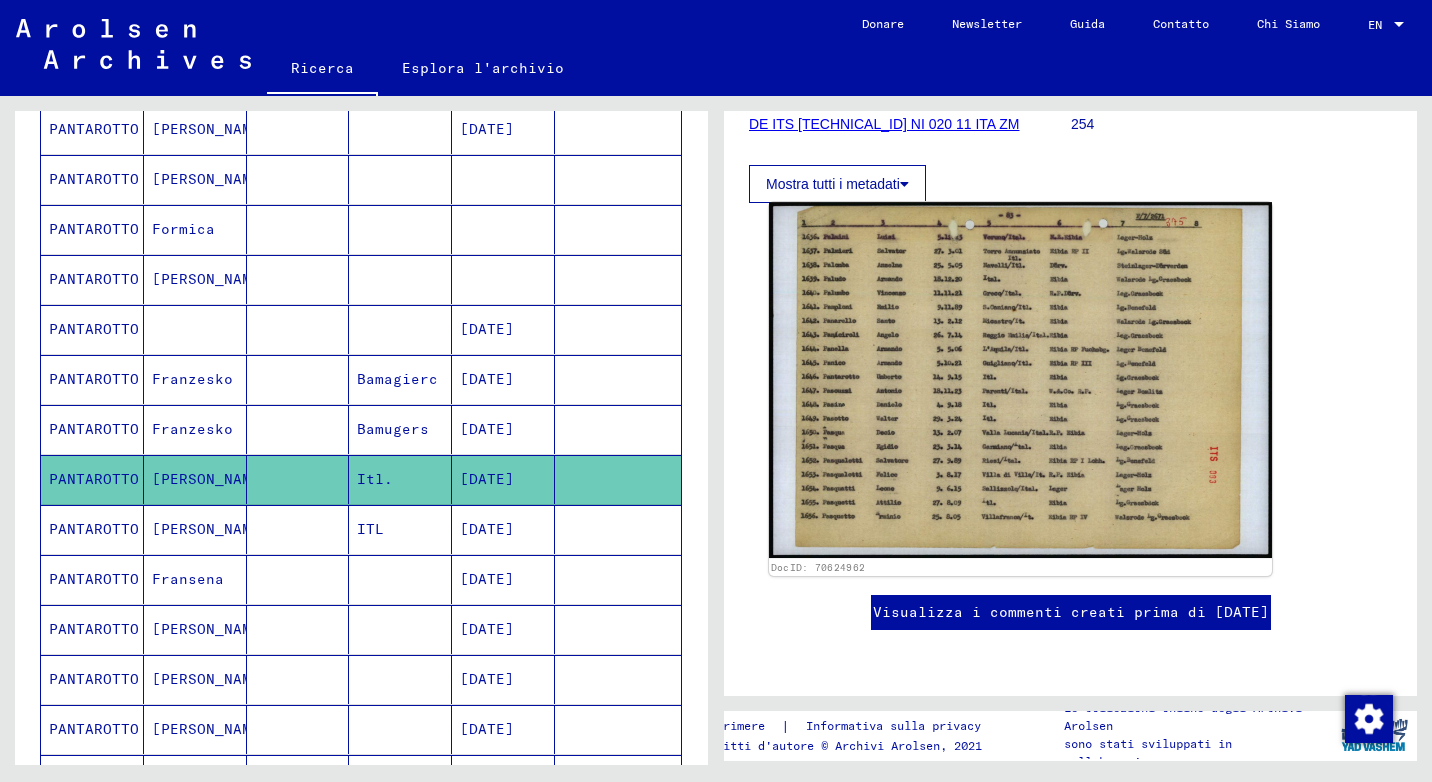 click 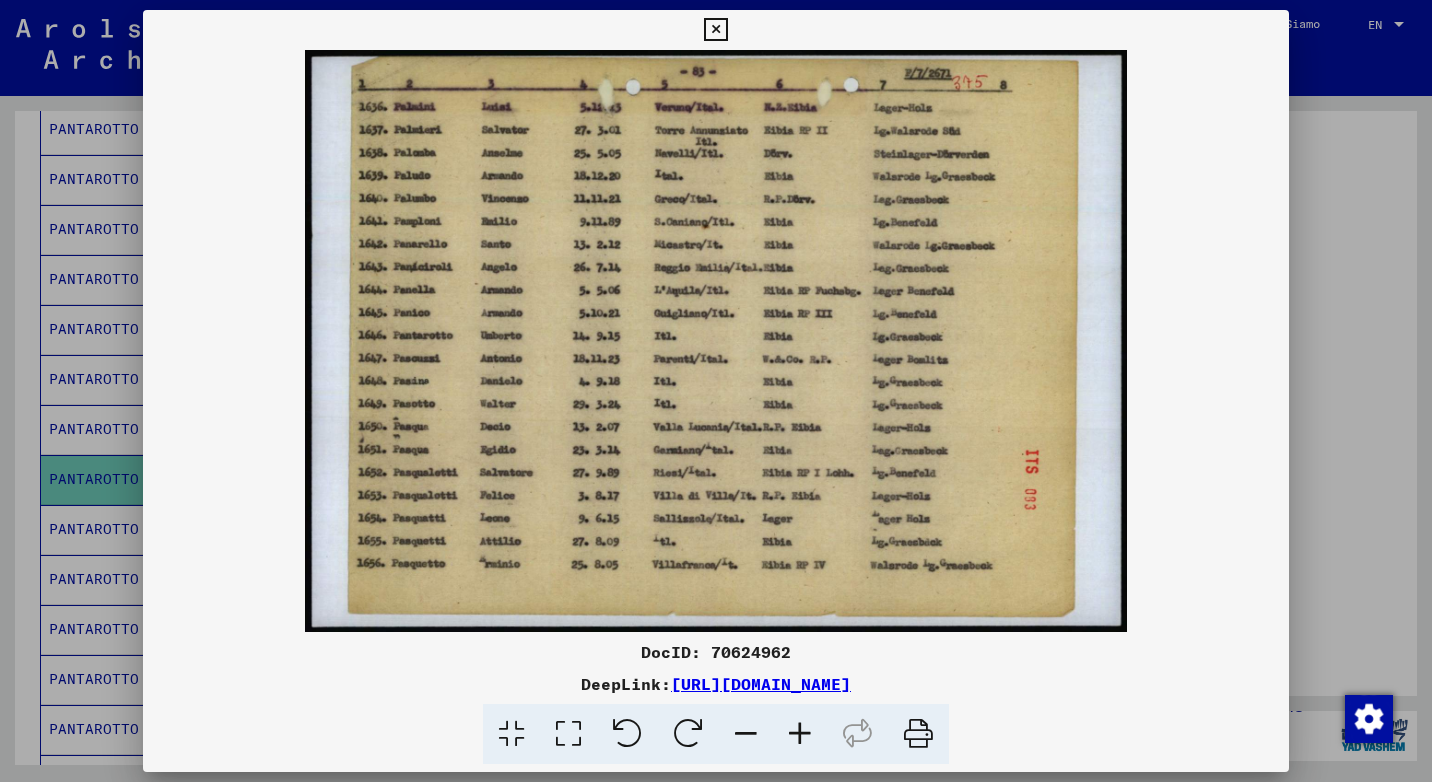 click at bounding box center (715, 30) 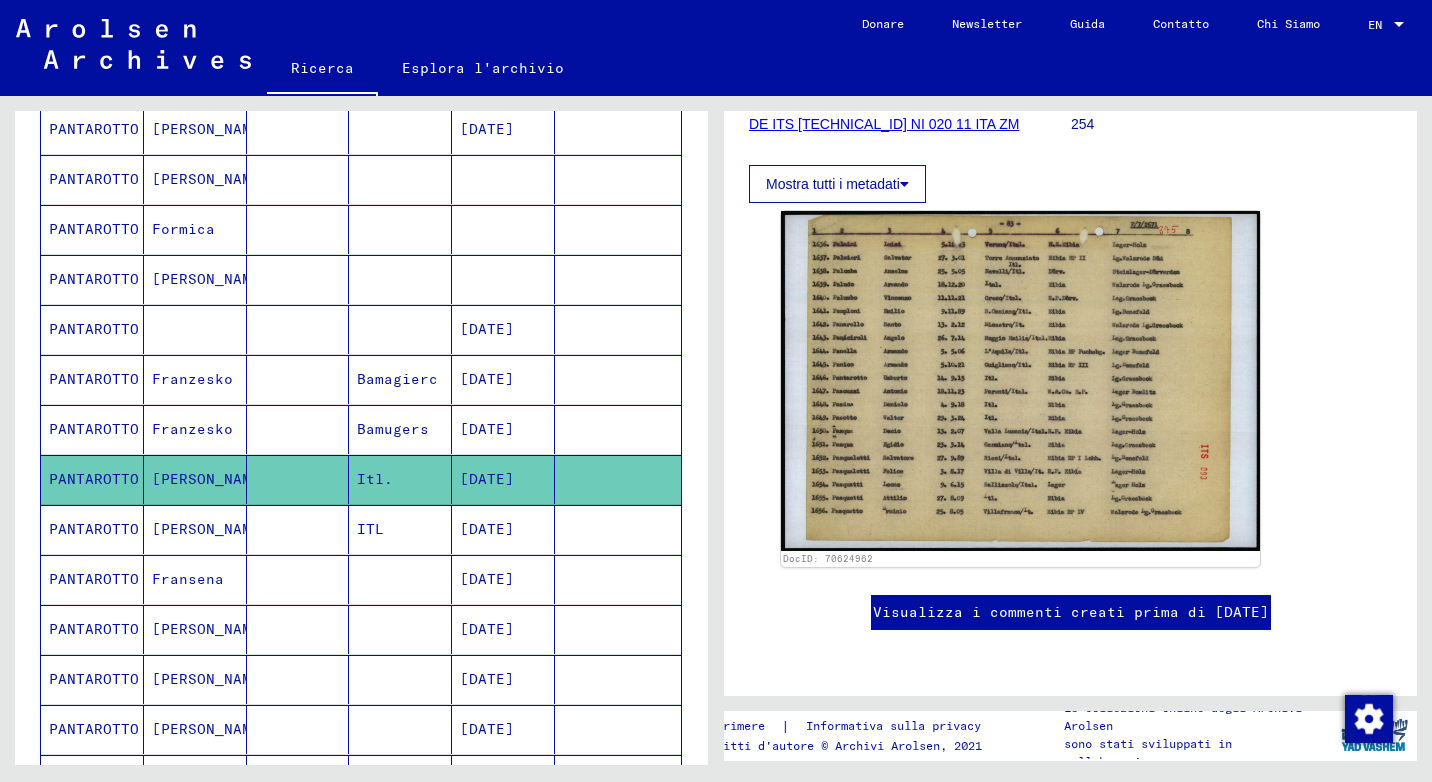 click on "[PERSON_NAME]" at bounding box center (195, 679) 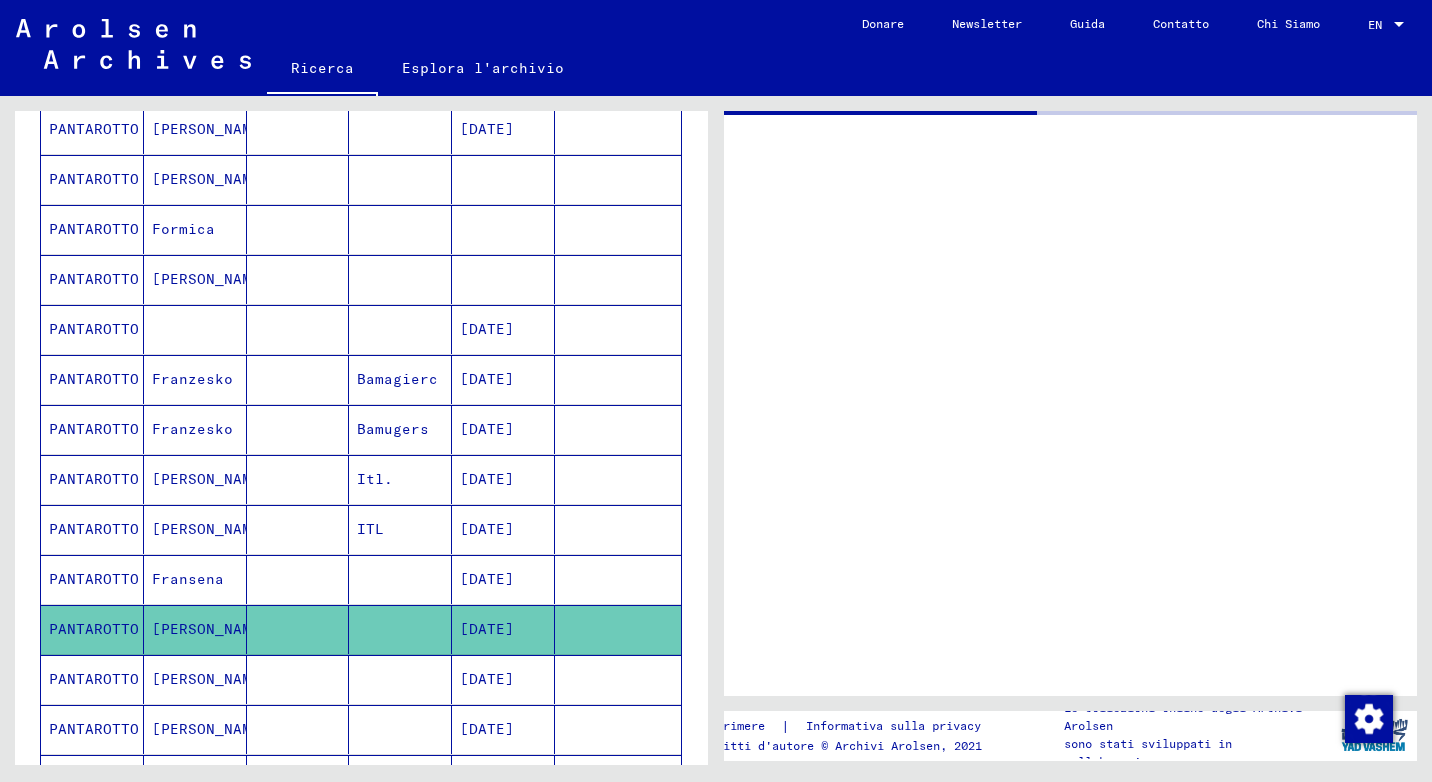 scroll, scrollTop: 0, scrollLeft: 0, axis: both 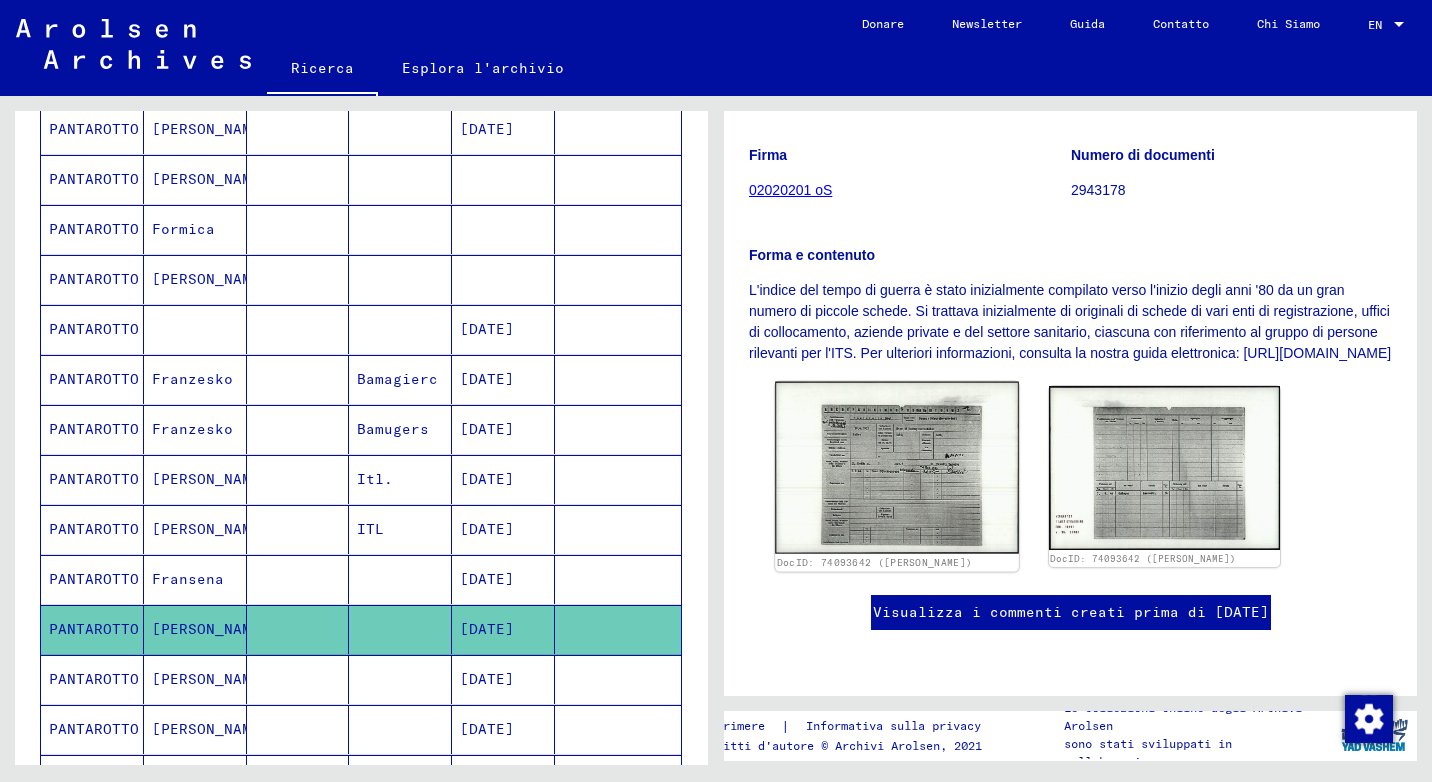 click 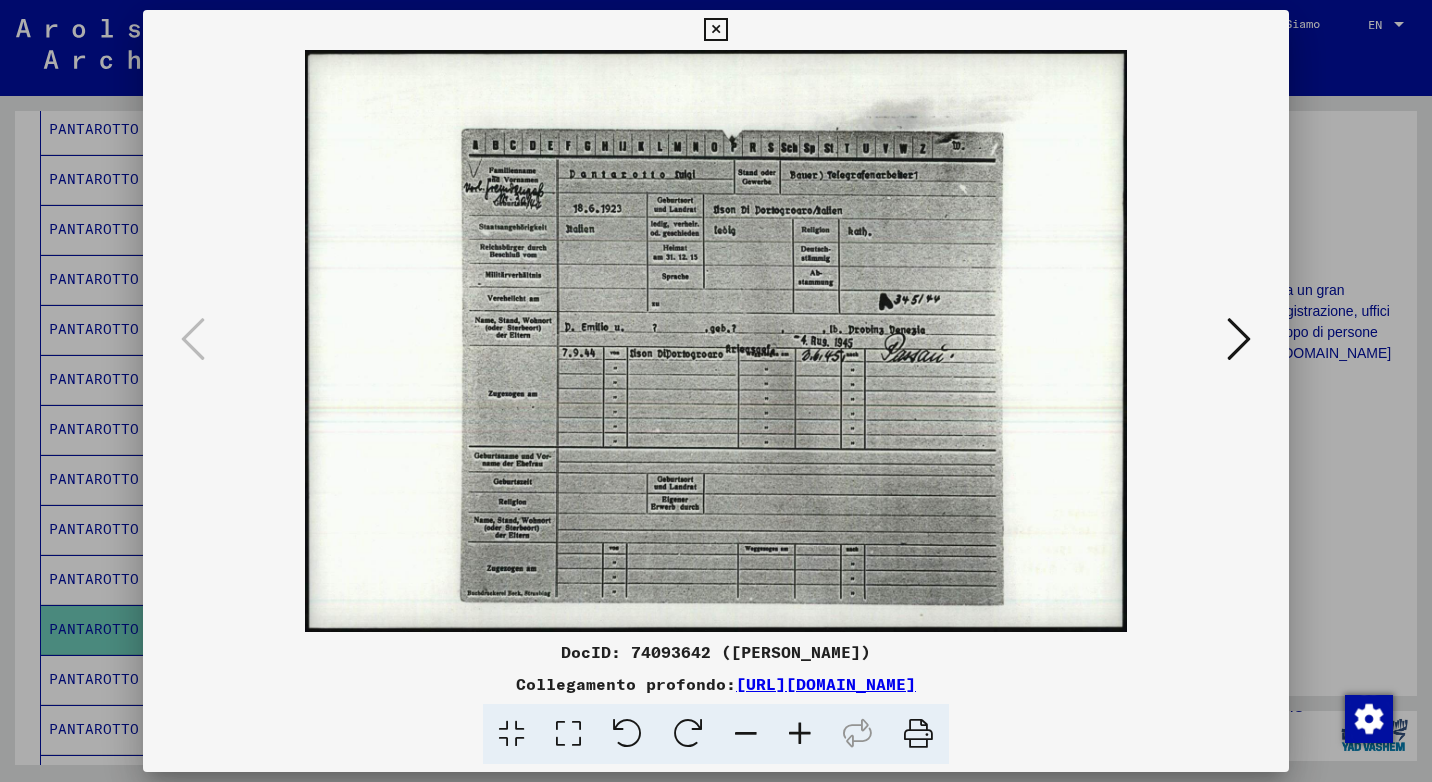 click at bounding box center [1239, 339] 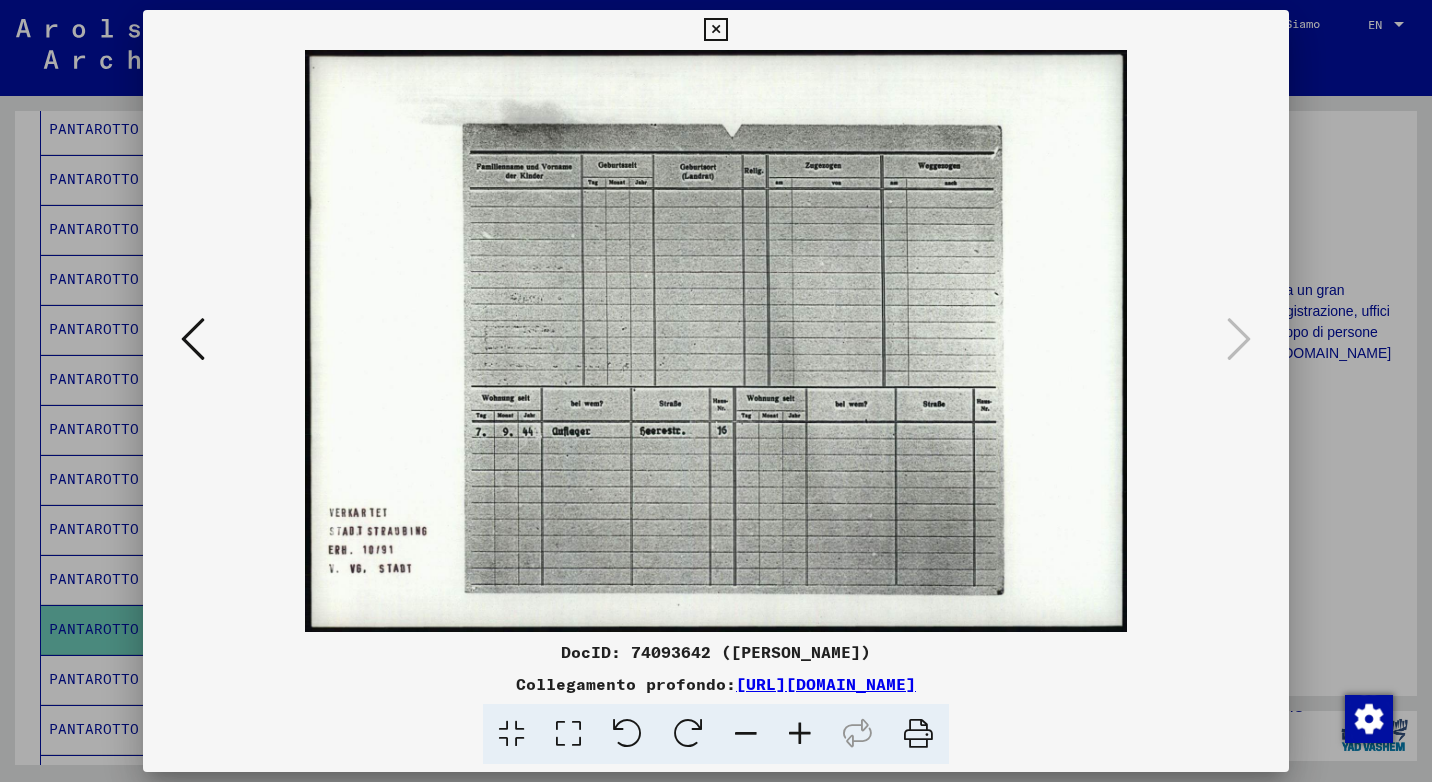 click at bounding box center [193, 339] 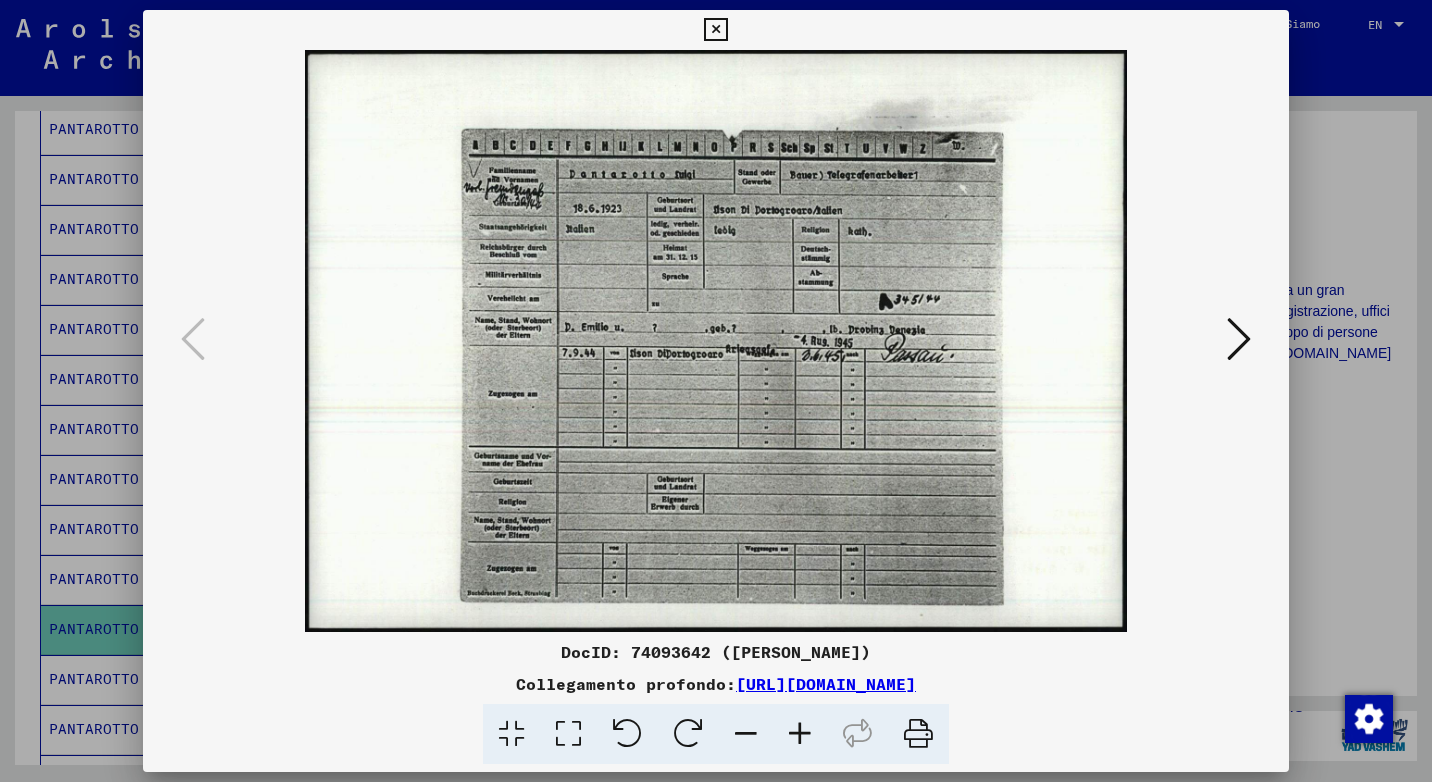 click at bounding box center [715, 30] 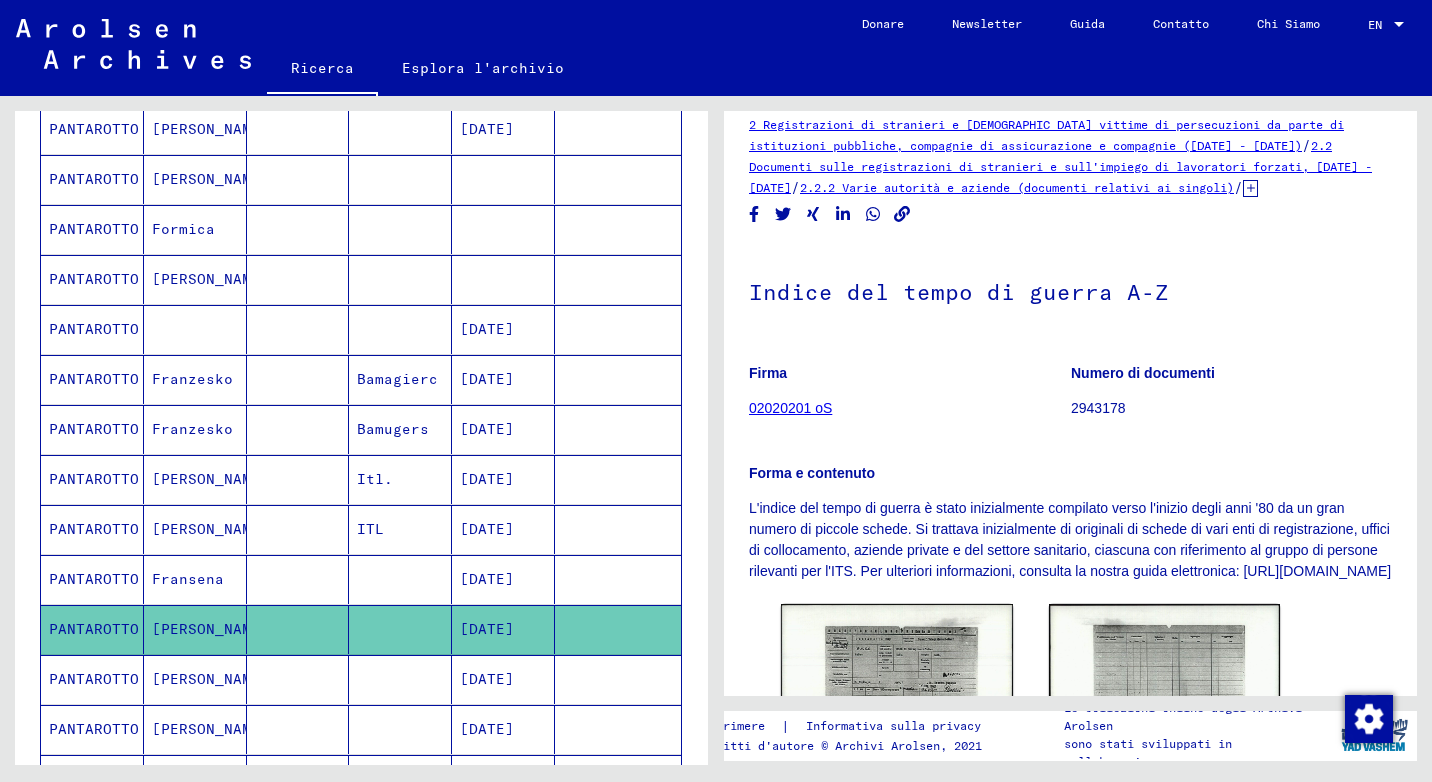 scroll, scrollTop: 0, scrollLeft: 0, axis: both 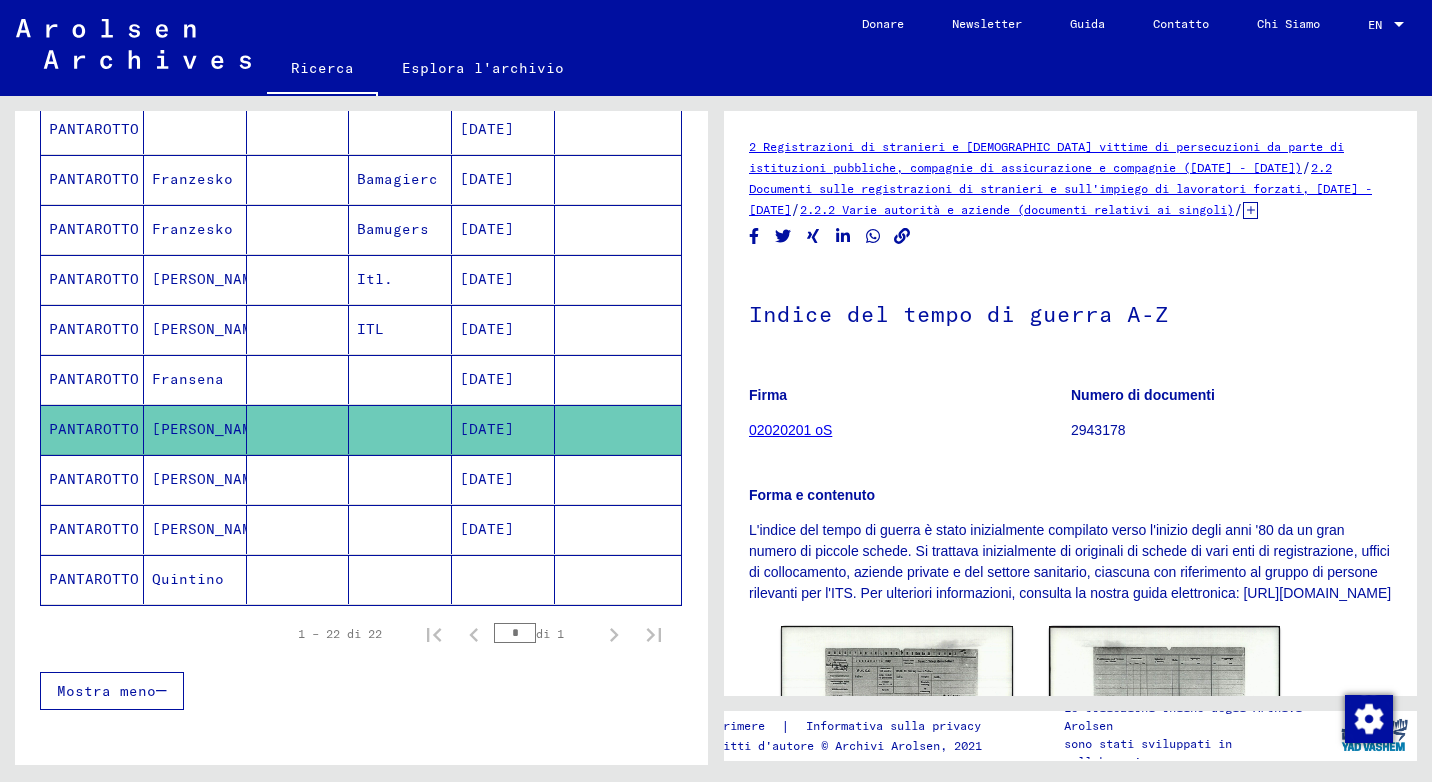 click on "Quintino" 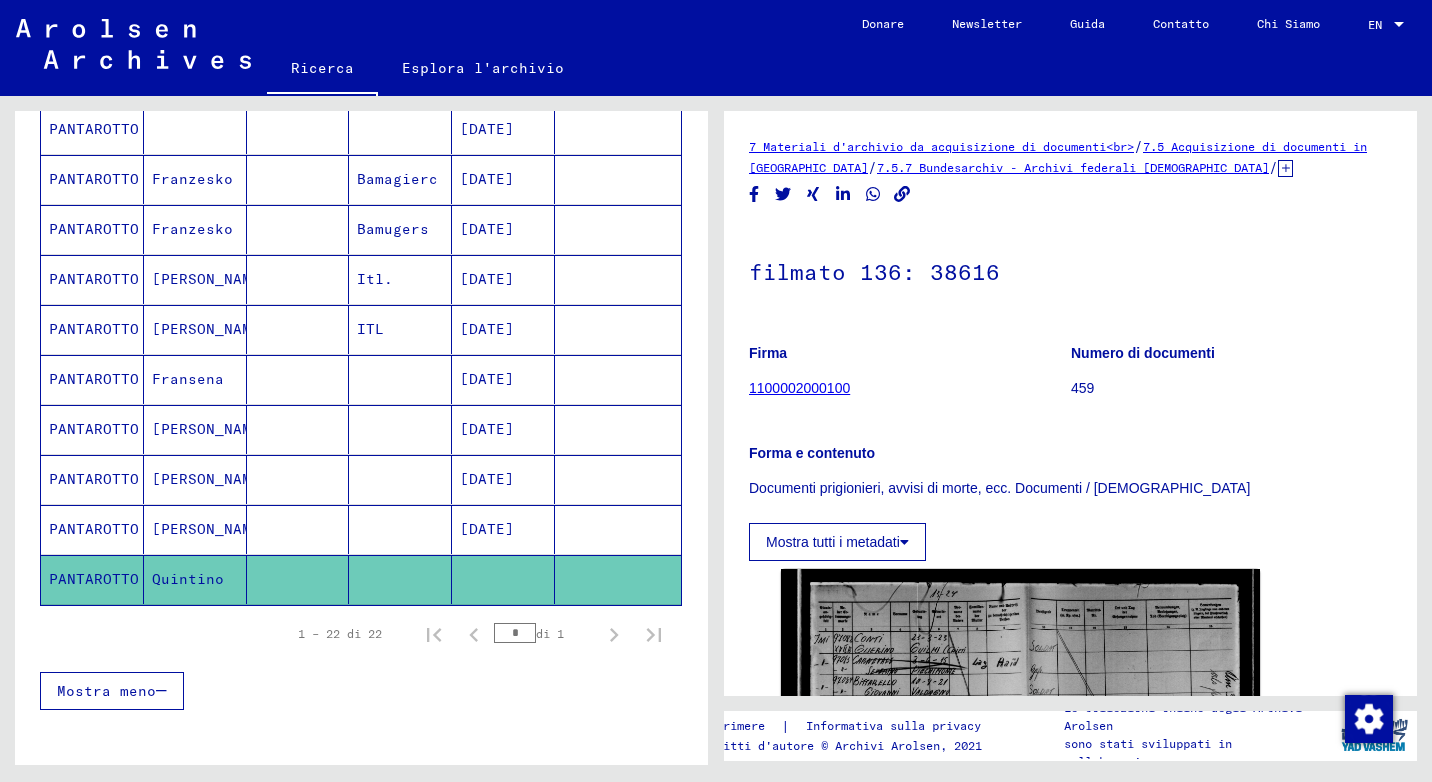 scroll, scrollTop: 0, scrollLeft: 0, axis: both 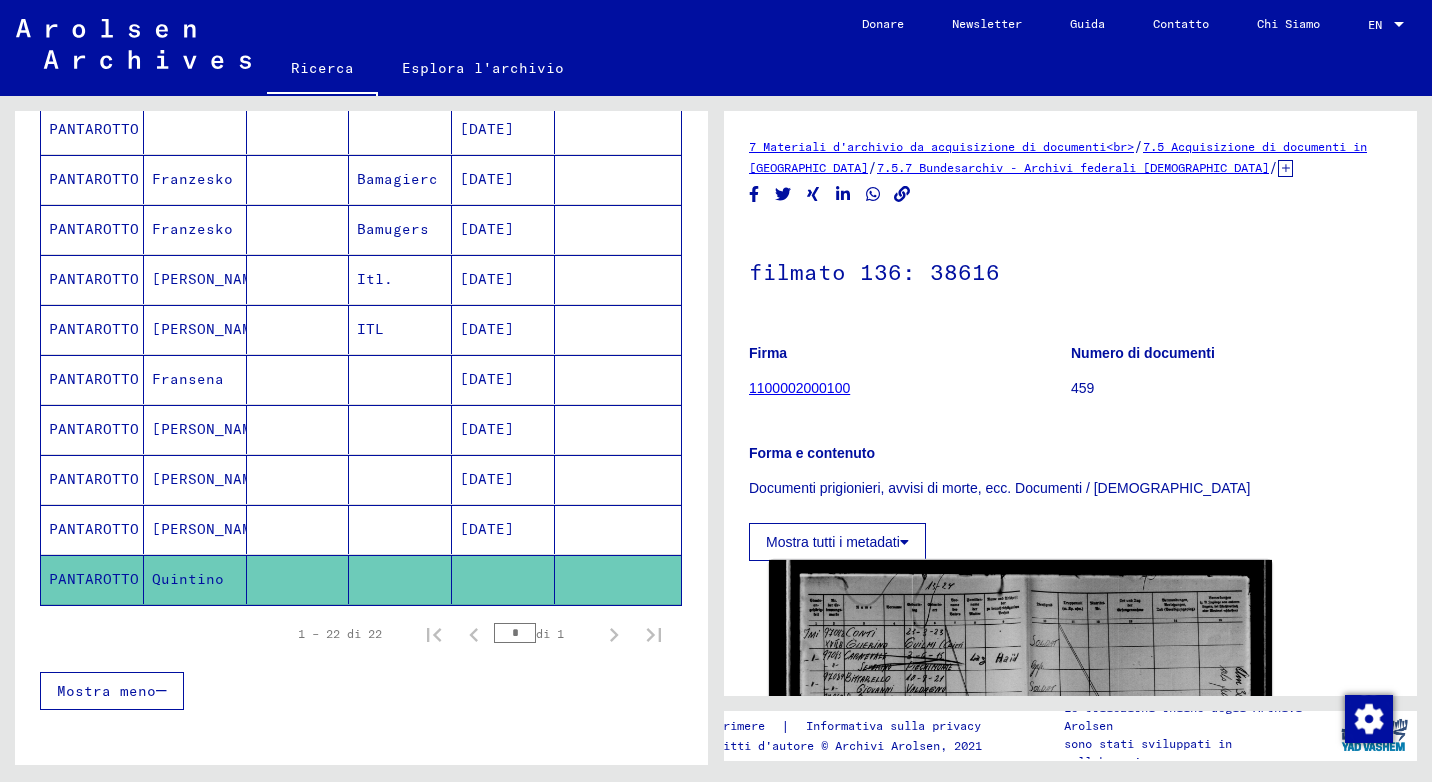 click 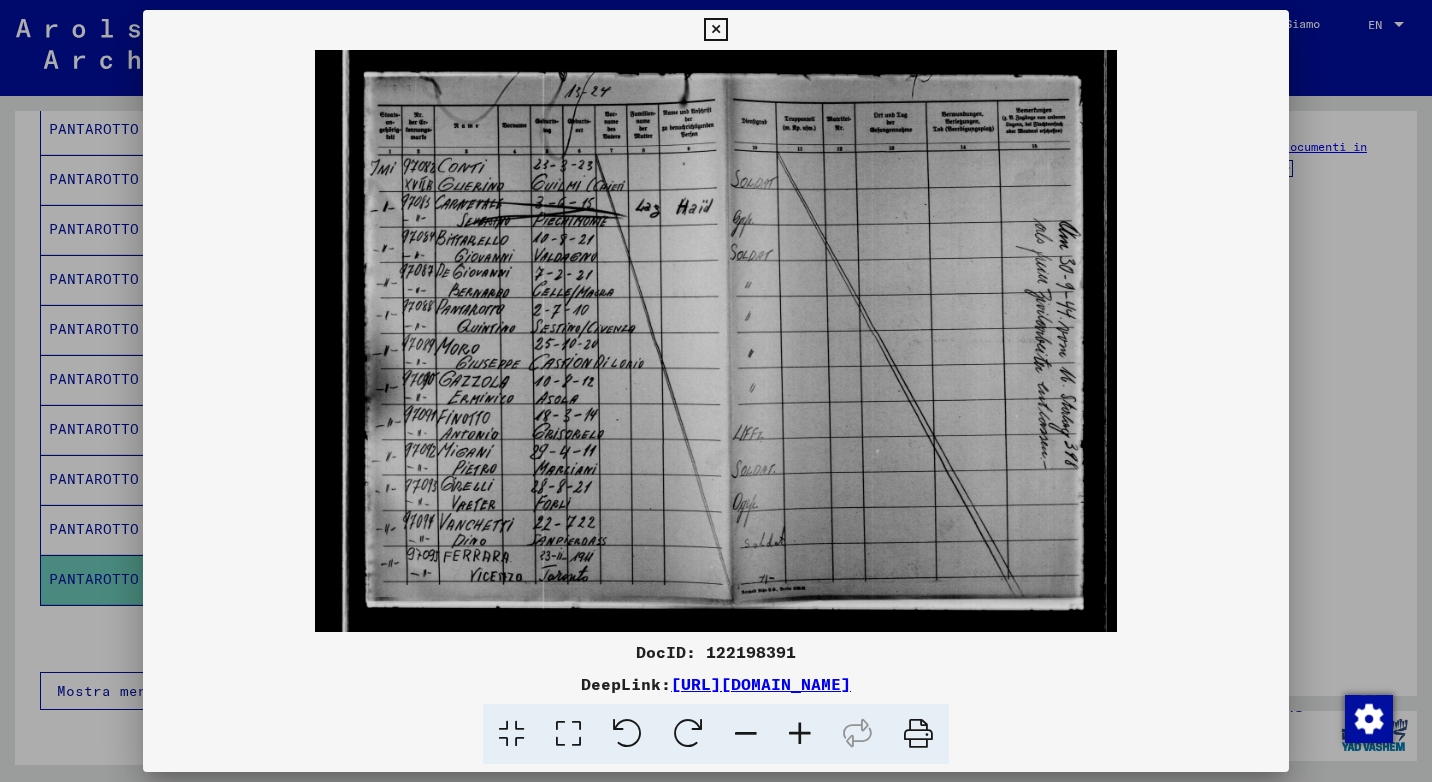 click at bounding box center [715, 30] 